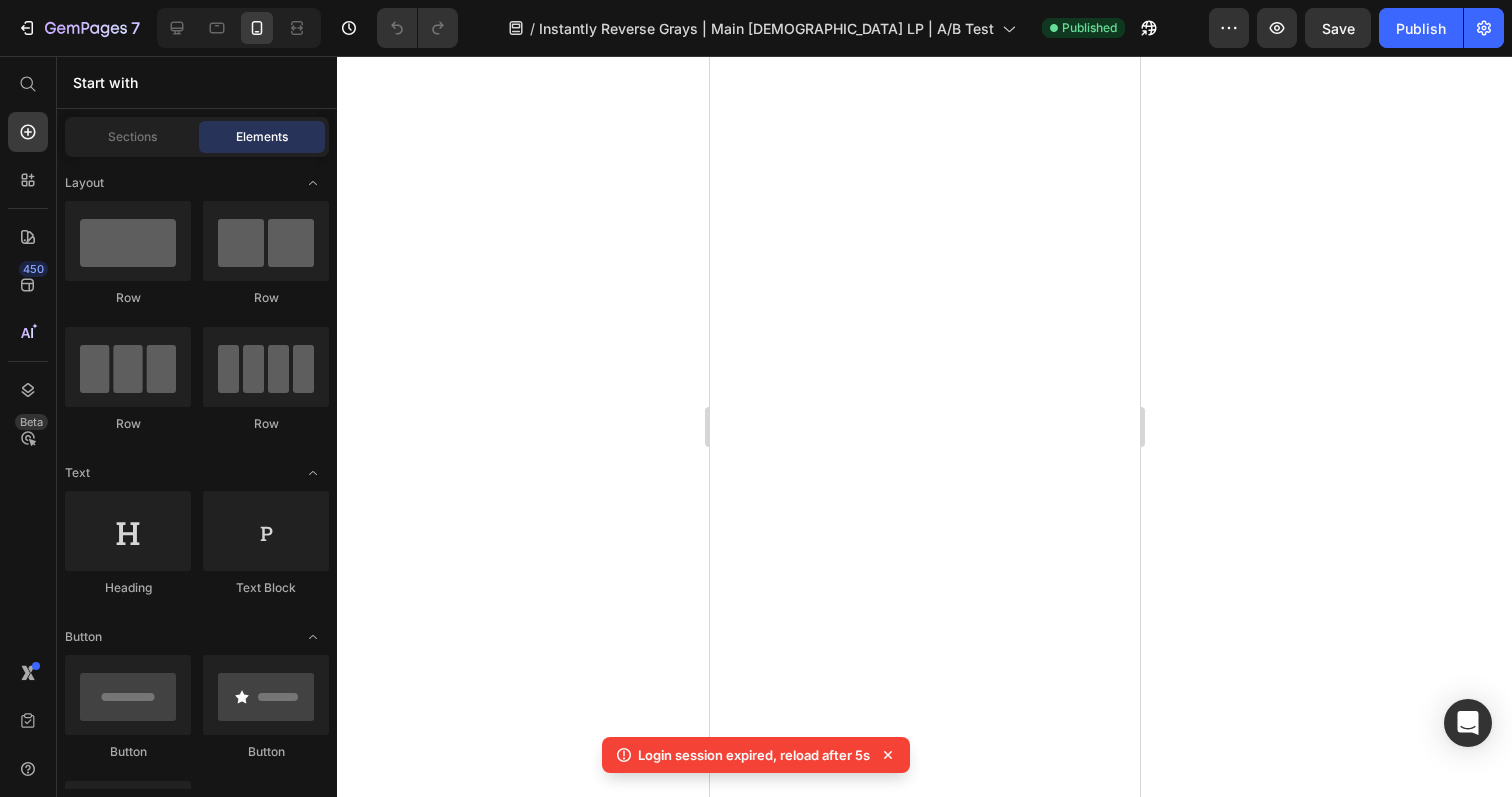 scroll, scrollTop: 0, scrollLeft: 0, axis: both 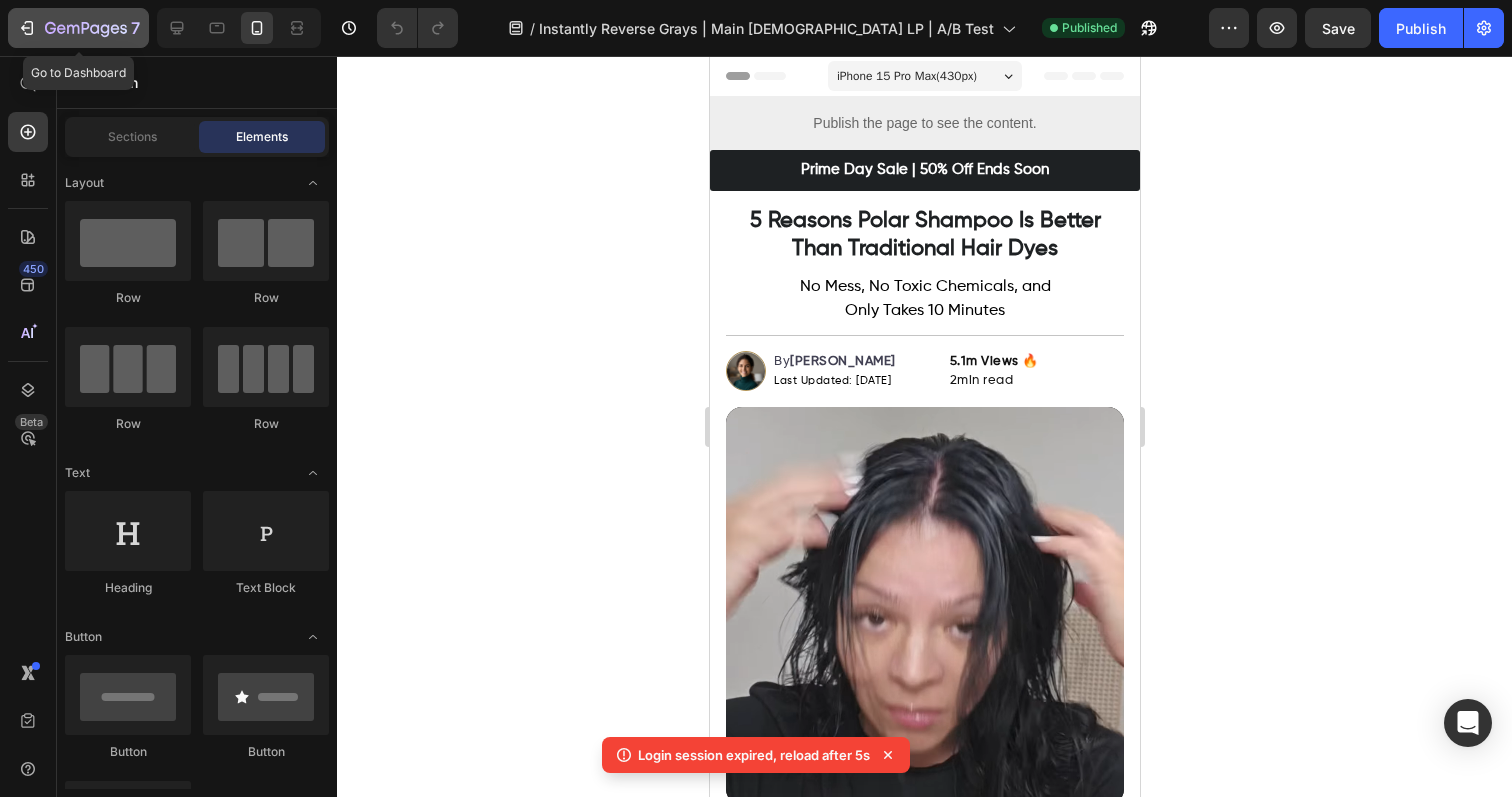 click 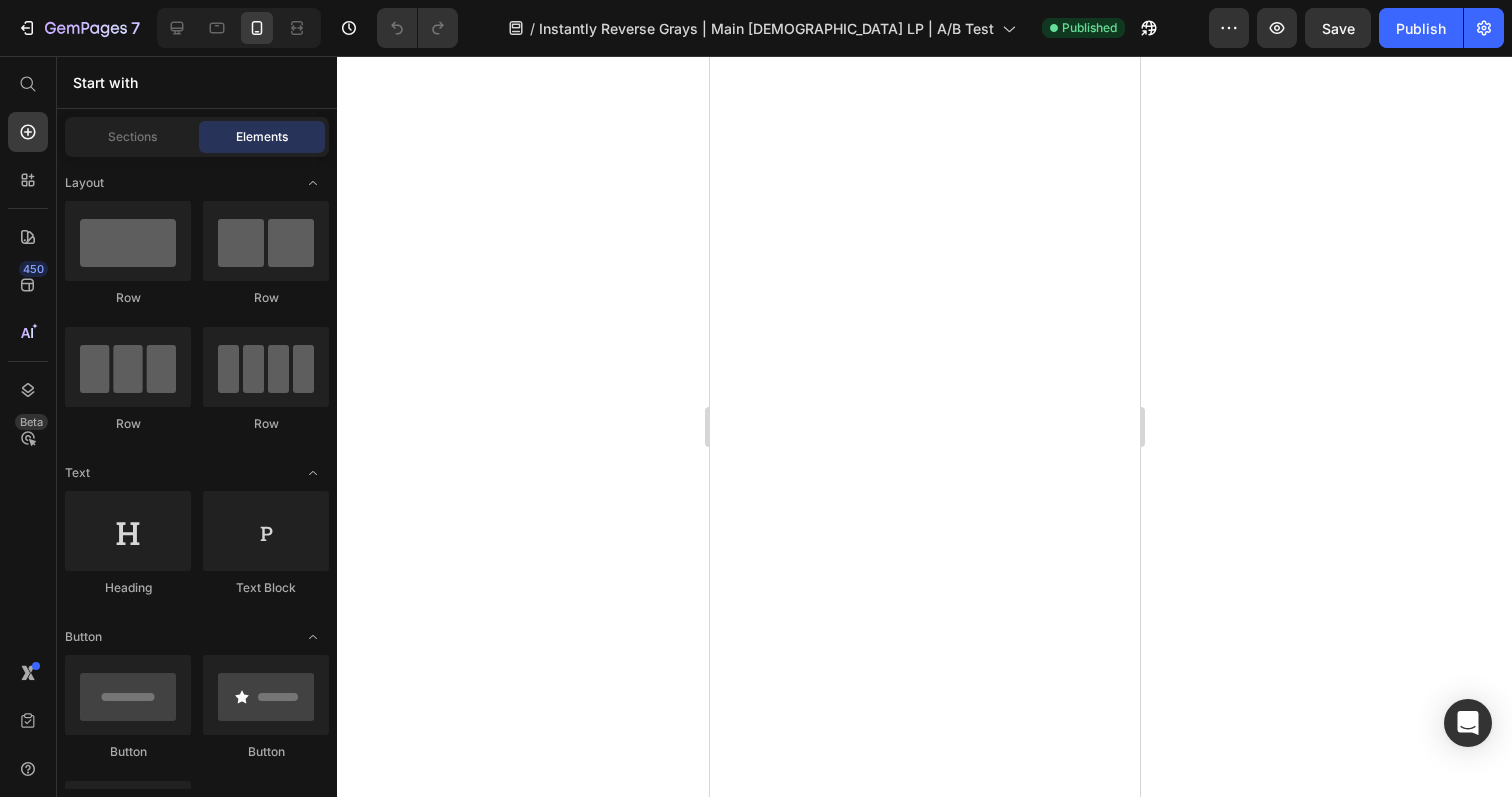 scroll, scrollTop: 0, scrollLeft: 0, axis: both 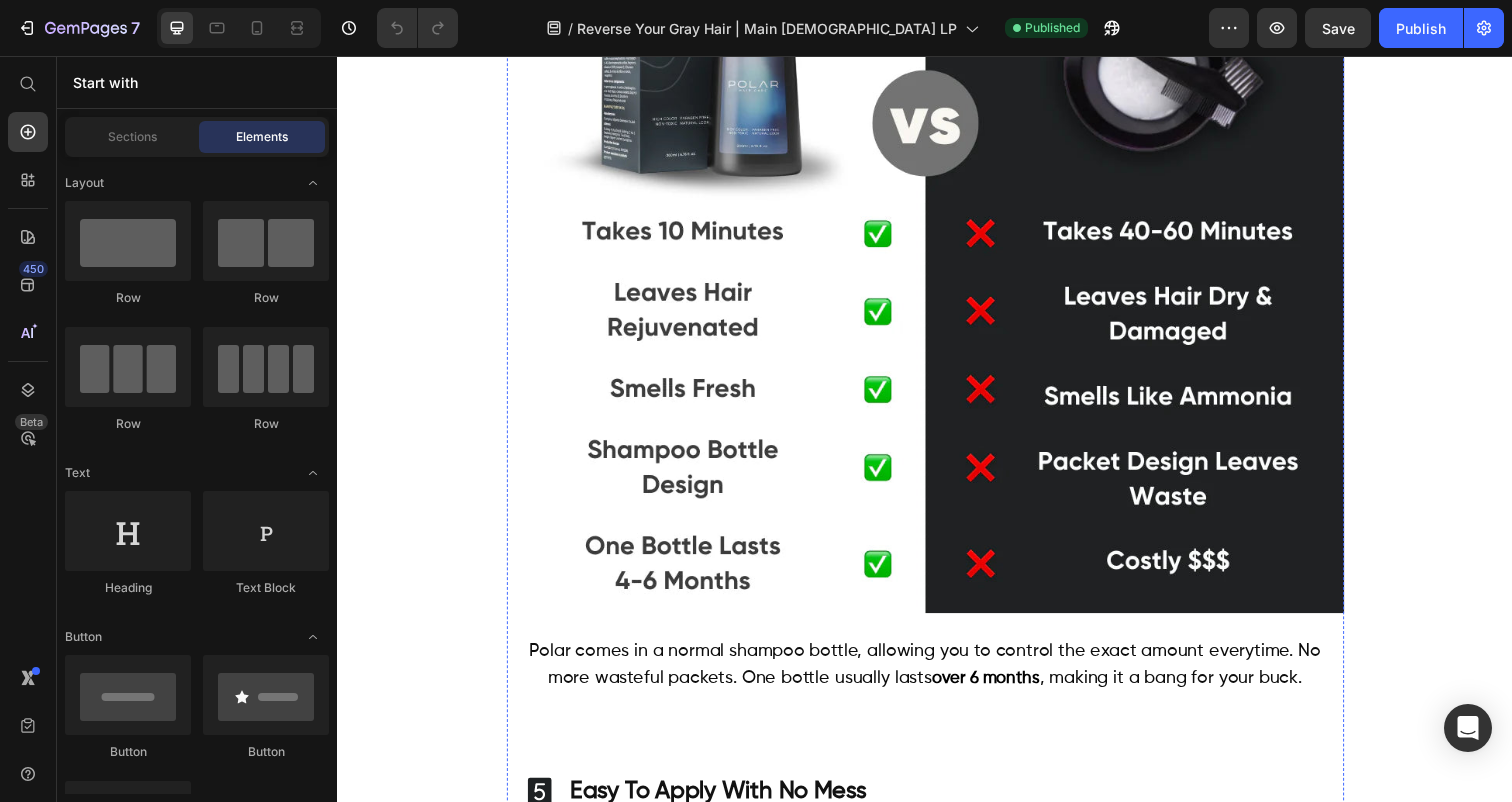 click on "👉GET 50% OFF TODAY Button" at bounding box center (937, -401) 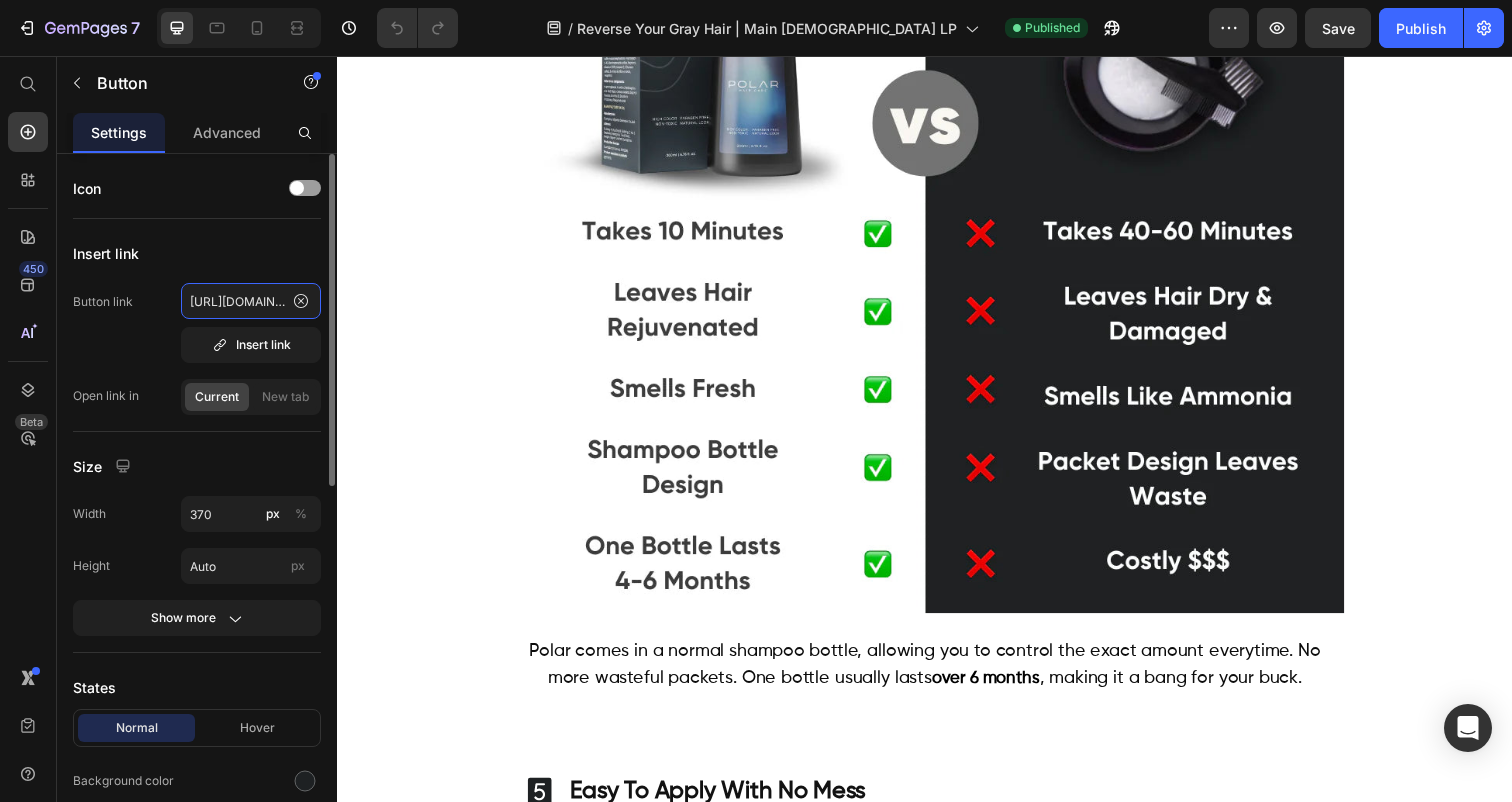 click on "https://polarhaircare.com/products/instant-dye-shampoo" 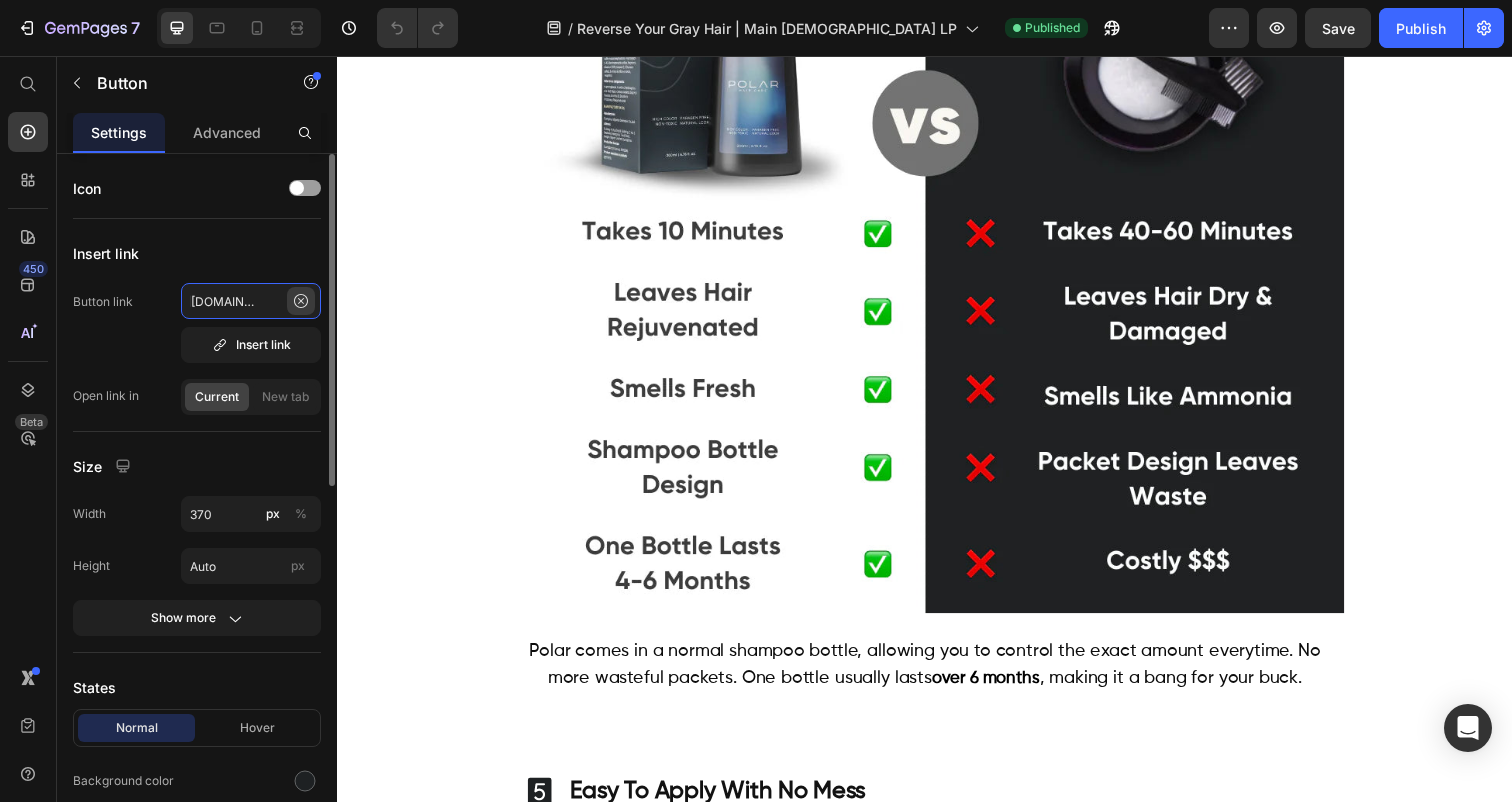 scroll, scrollTop: 0, scrollLeft: 227, axis: horizontal 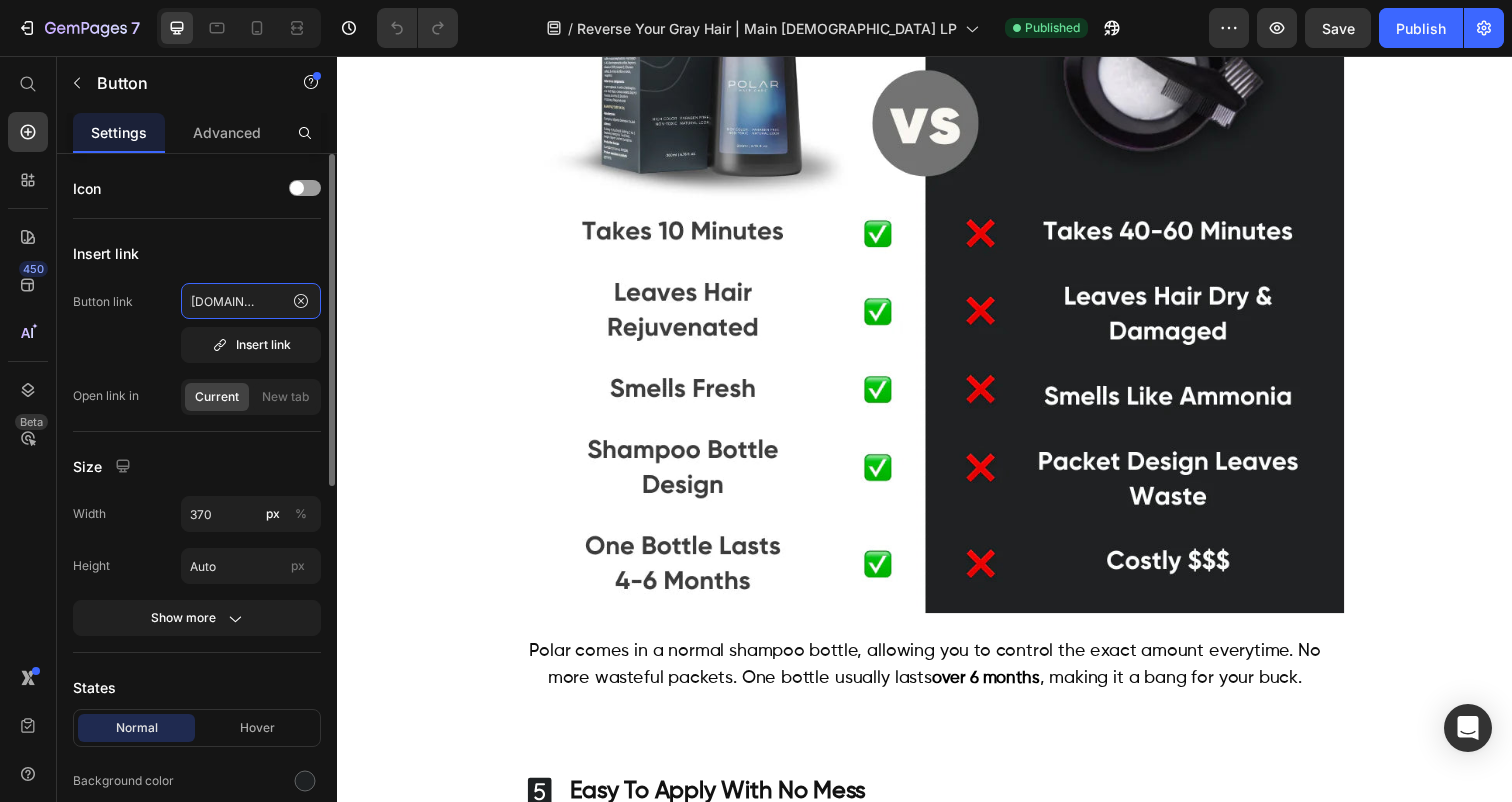 click on "https://polarhaircare.com/products/instant-dye-shampoo" 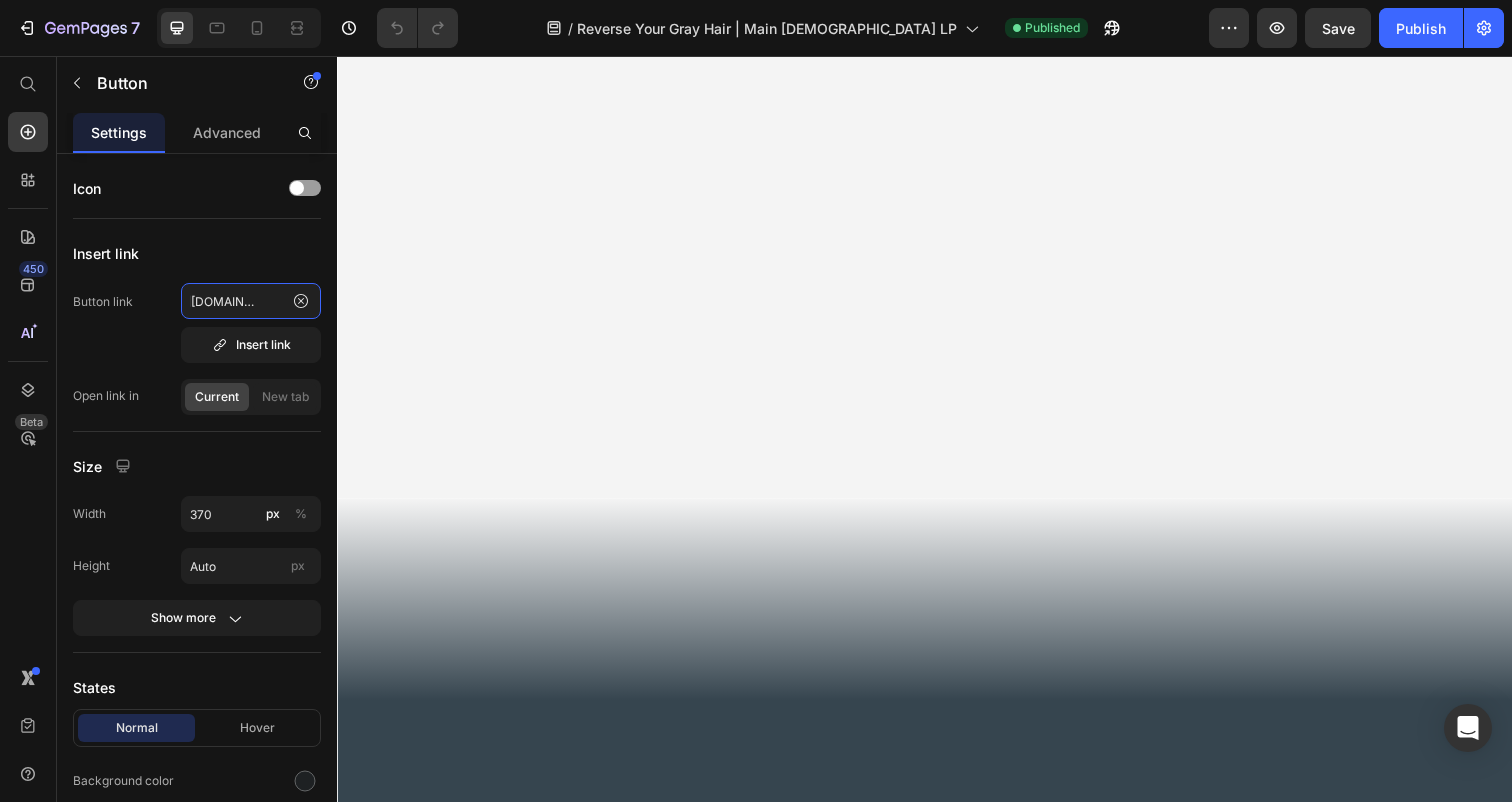 scroll, scrollTop: 7432, scrollLeft: 0, axis: vertical 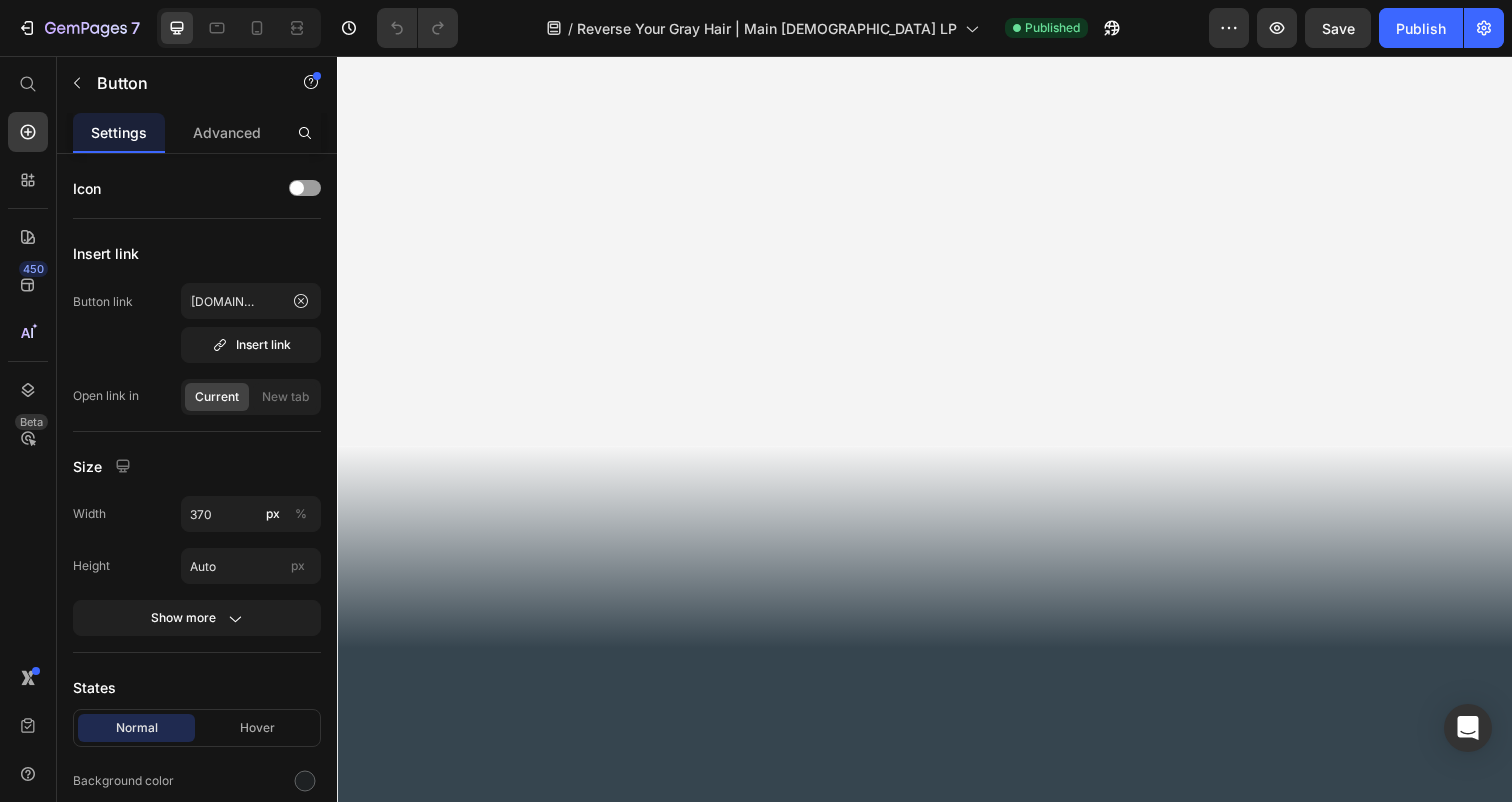 click on "TRY IT TODAY, 100% RISK-FREE Button" at bounding box center (937, -422) 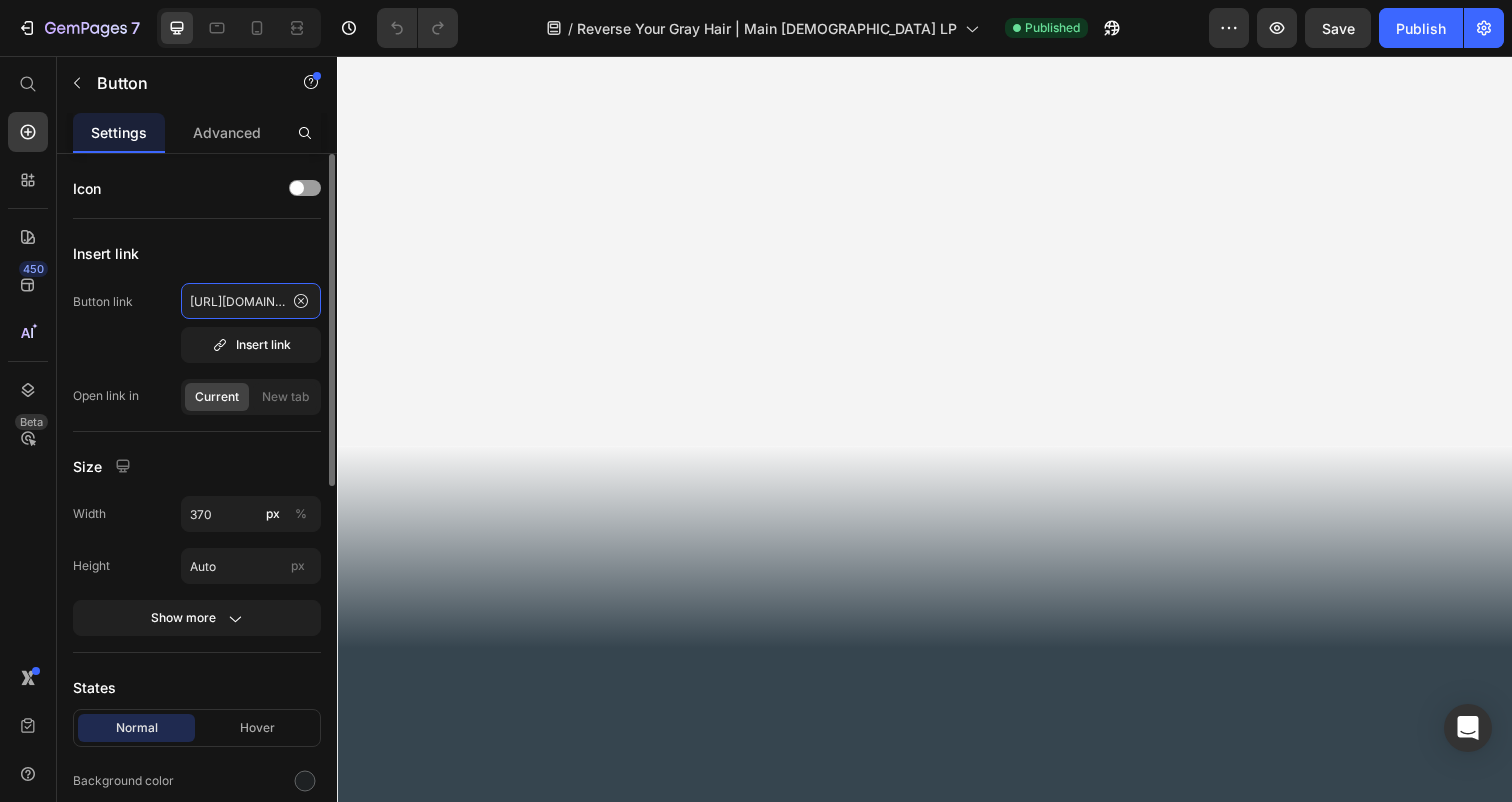 click on "https://polarhaircare.com/products/instant-dye-shampoo" 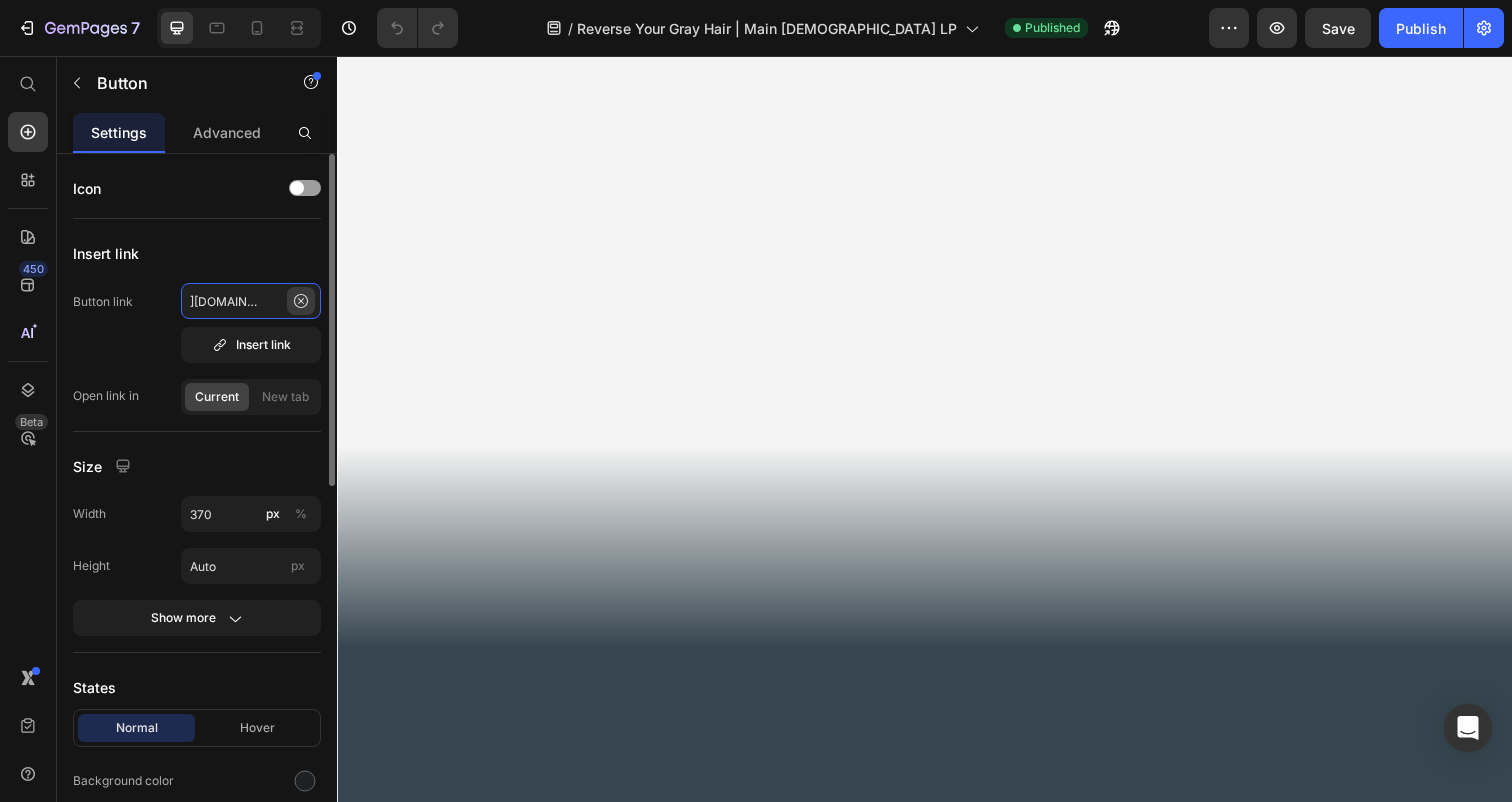 scroll, scrollTop: 0, scrollLeft: 227, axis: horizontal 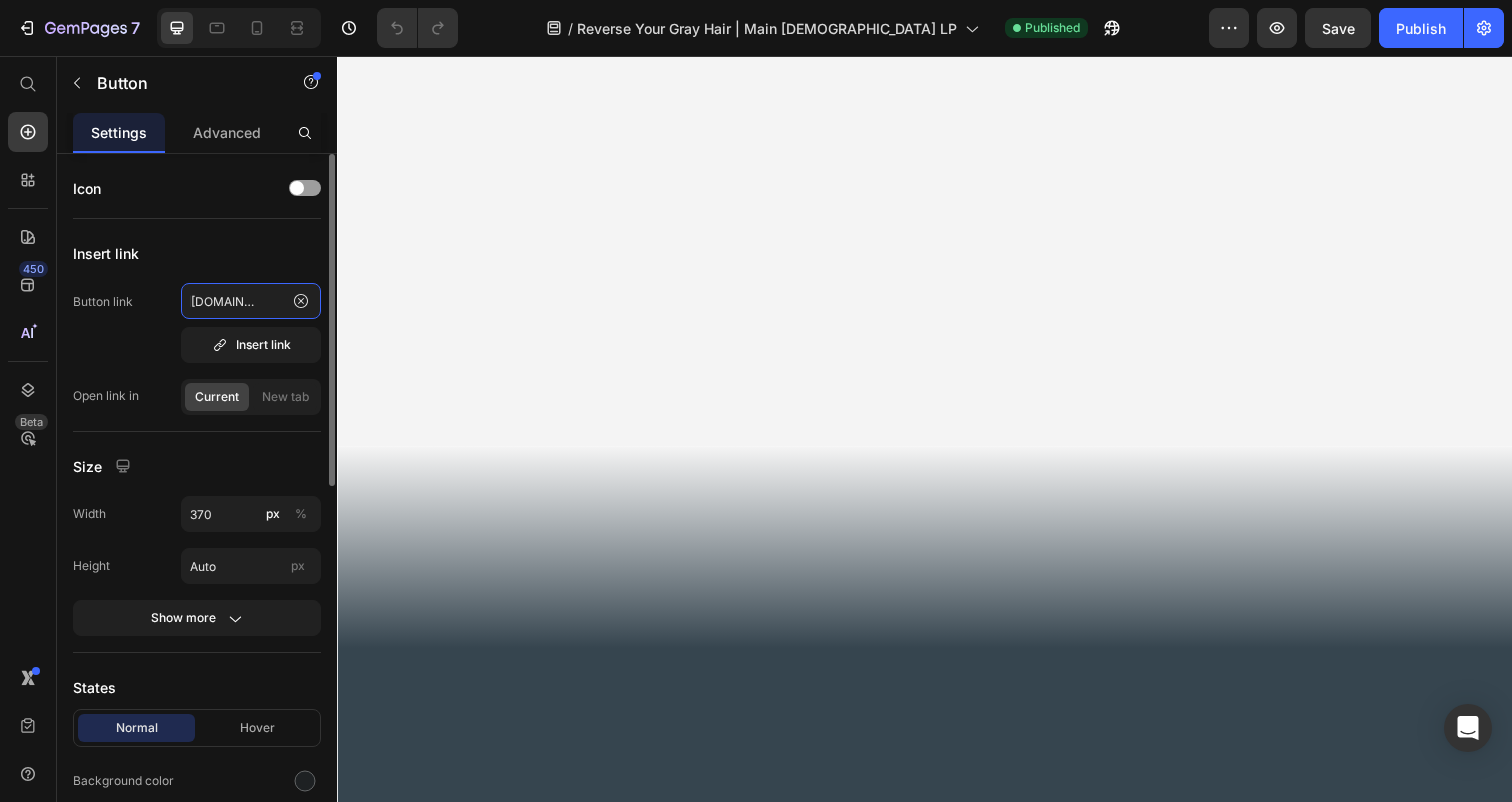 drag, startPoint x: 249, startPoint y: 301, endPoint x: 271, endPoint y: 301, distance: 22 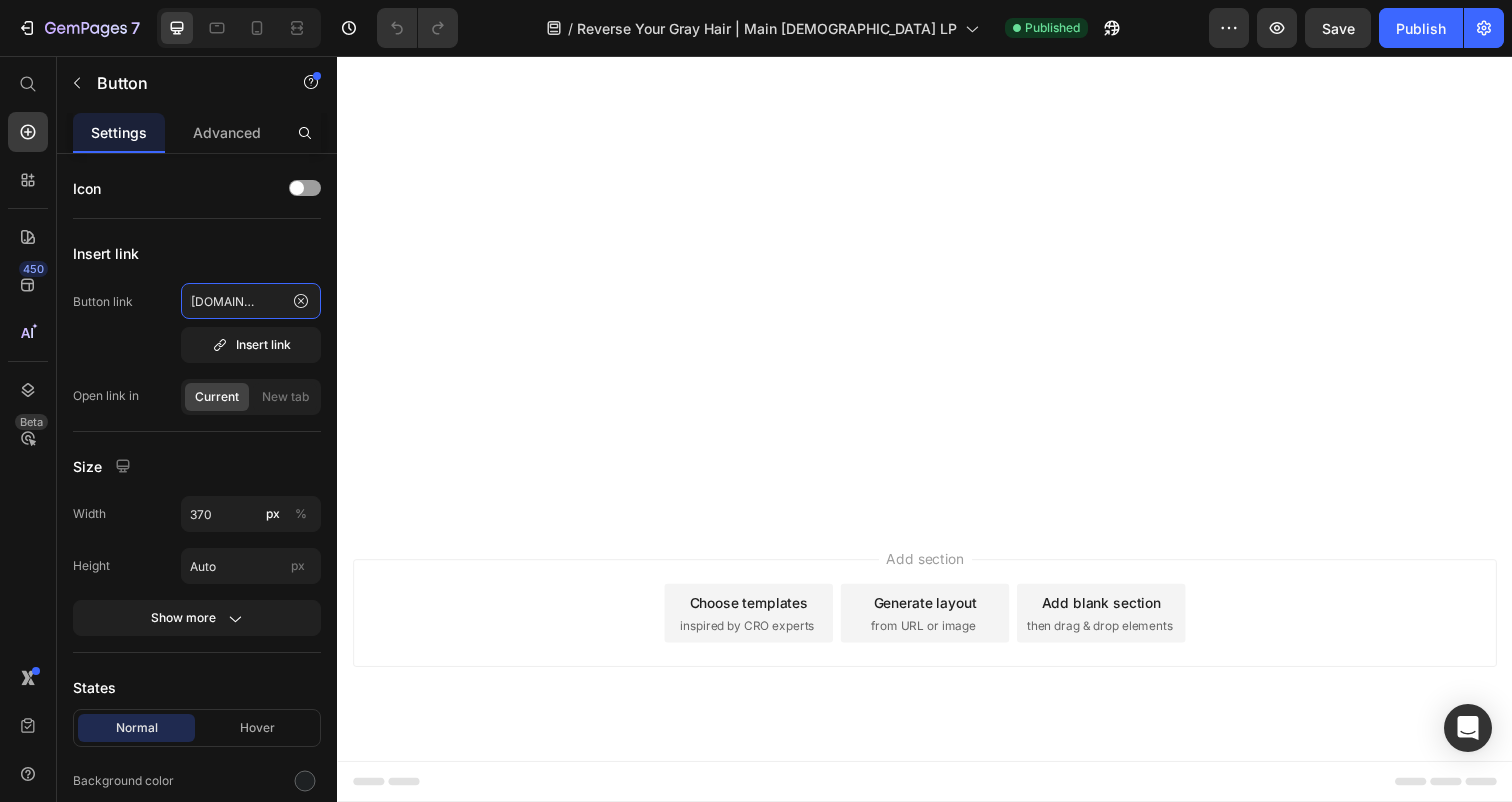 scroll, scrollTop: 12573, scrollLeft: 0, axis: vertical 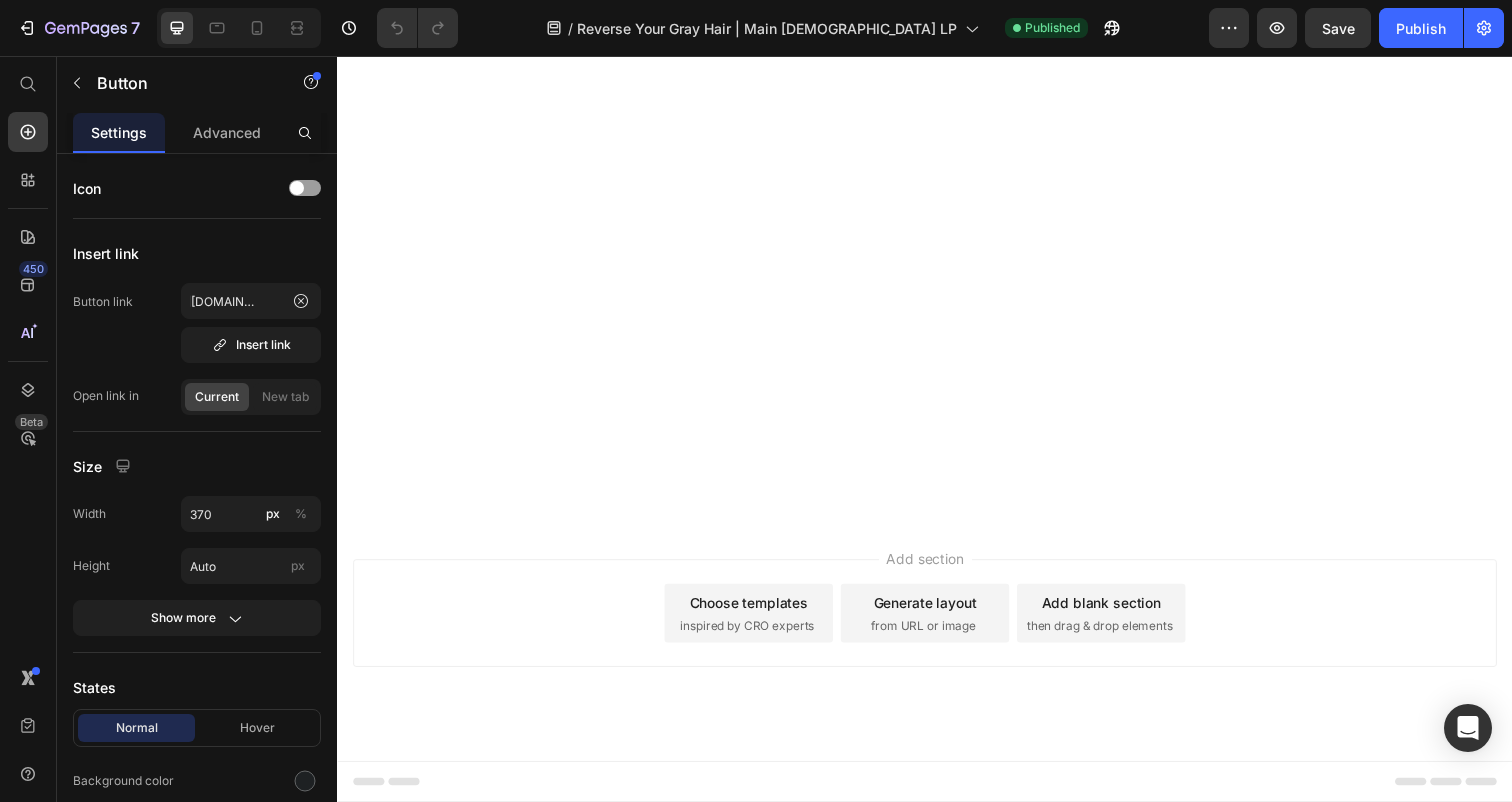 click on "TRY POLAR TODAY Button" at bounding box center (937, -1328) 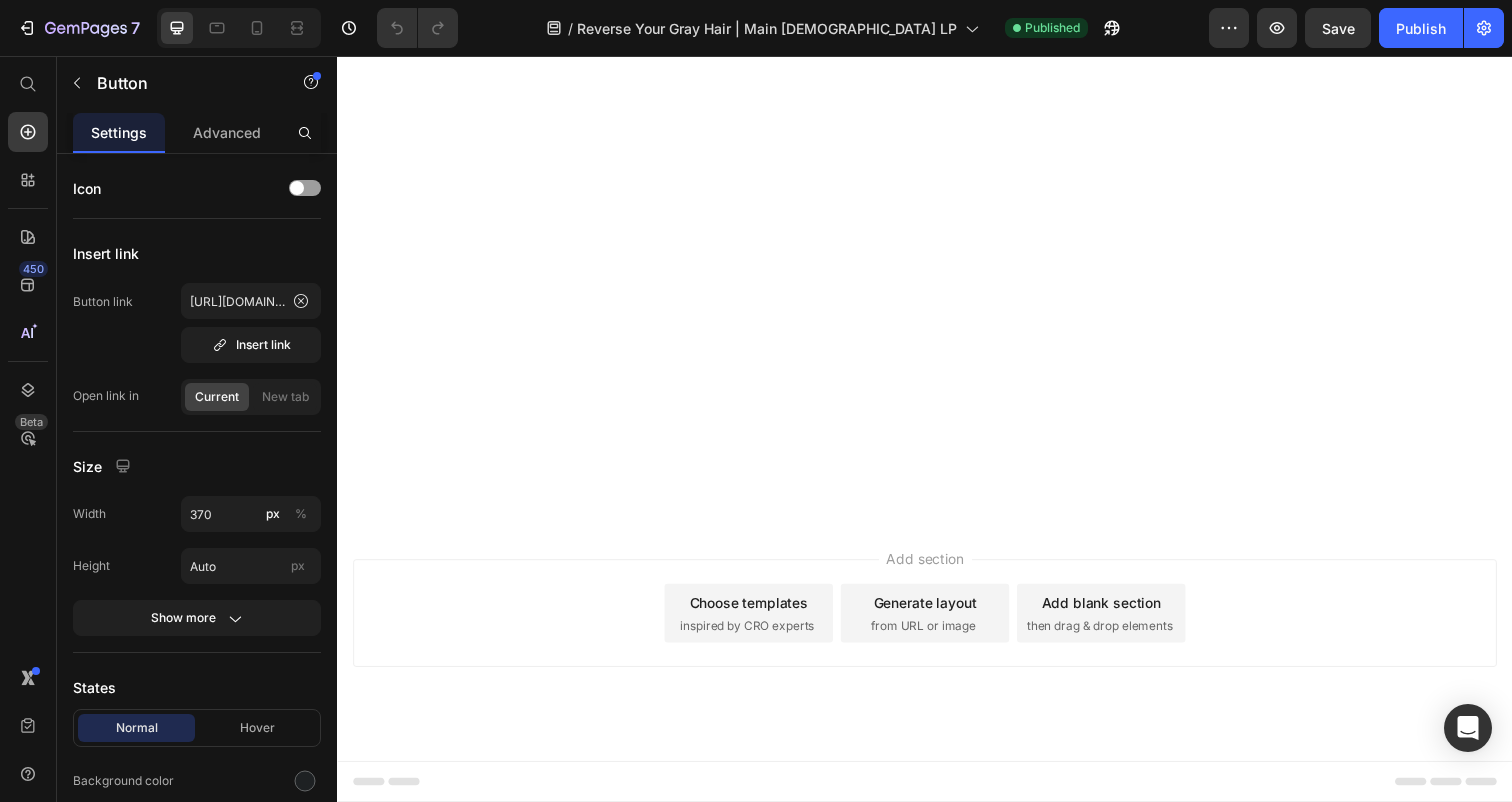 click on "TRY POLAR TODAY" at bounding box center (937, -1328) 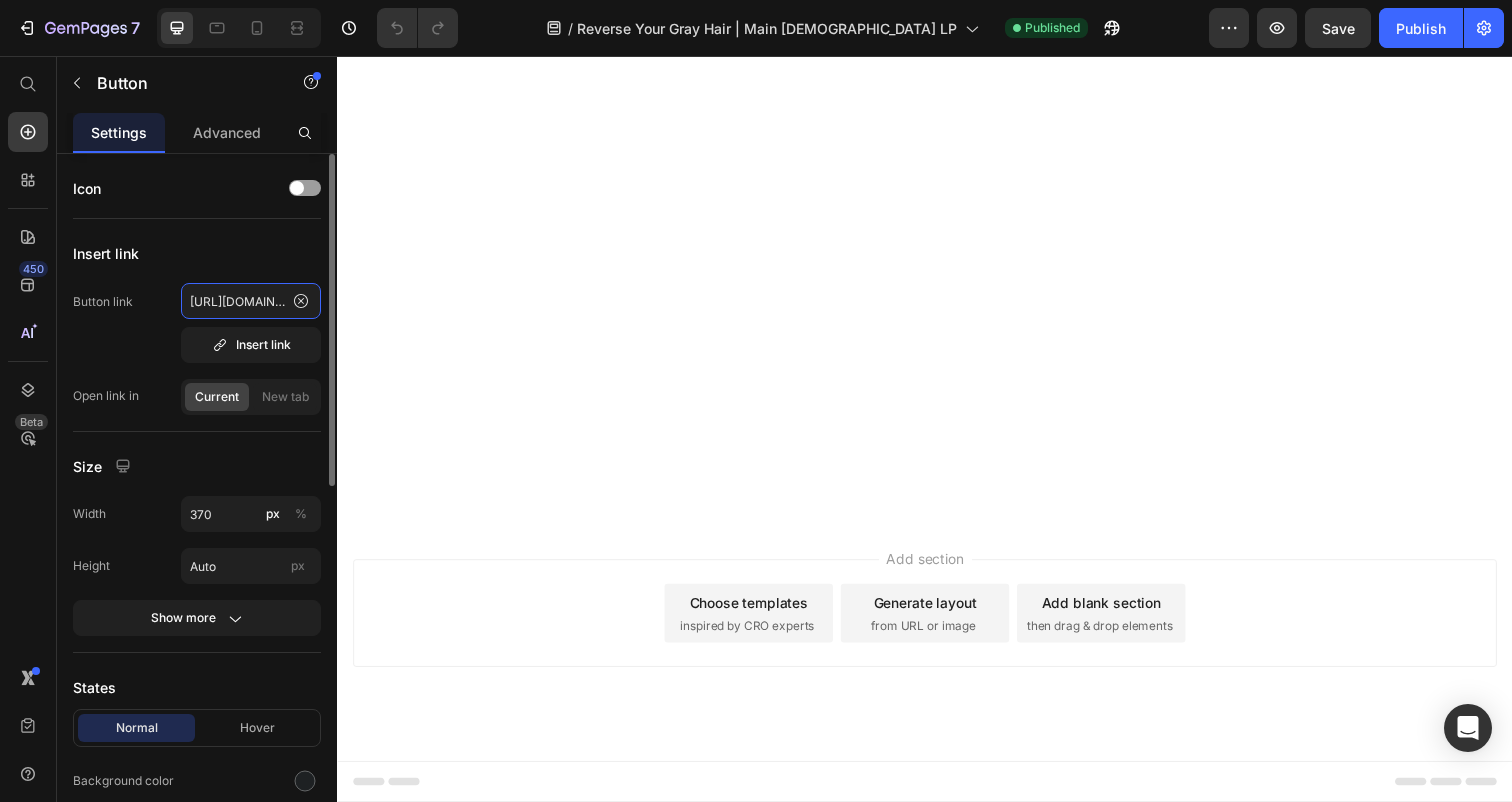 click on "https://polarhaircare.com/products/instant-dye-shampoo" 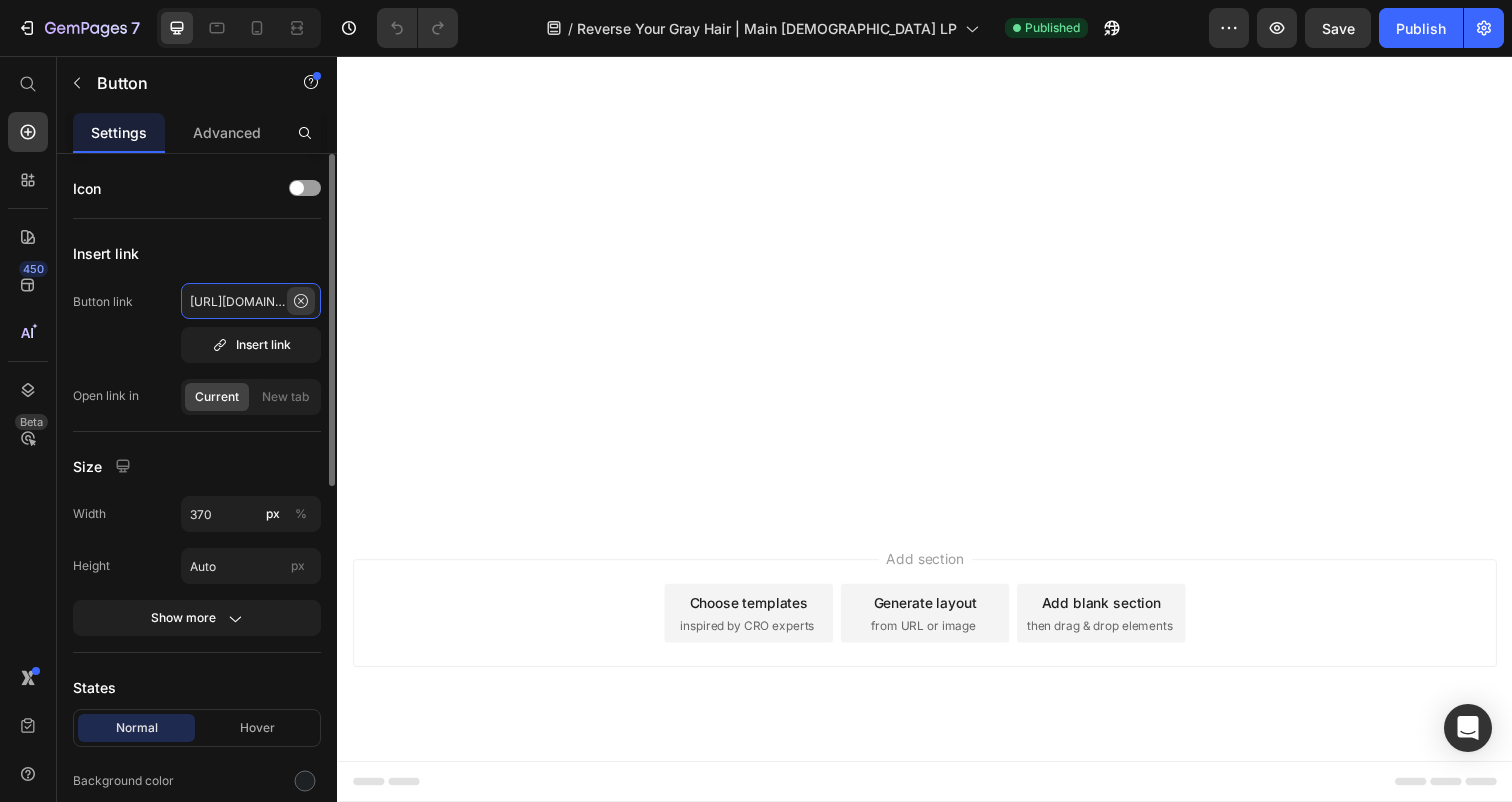 scroll, scrollTop: 0, scrollLeft: 227, axis: horizontal 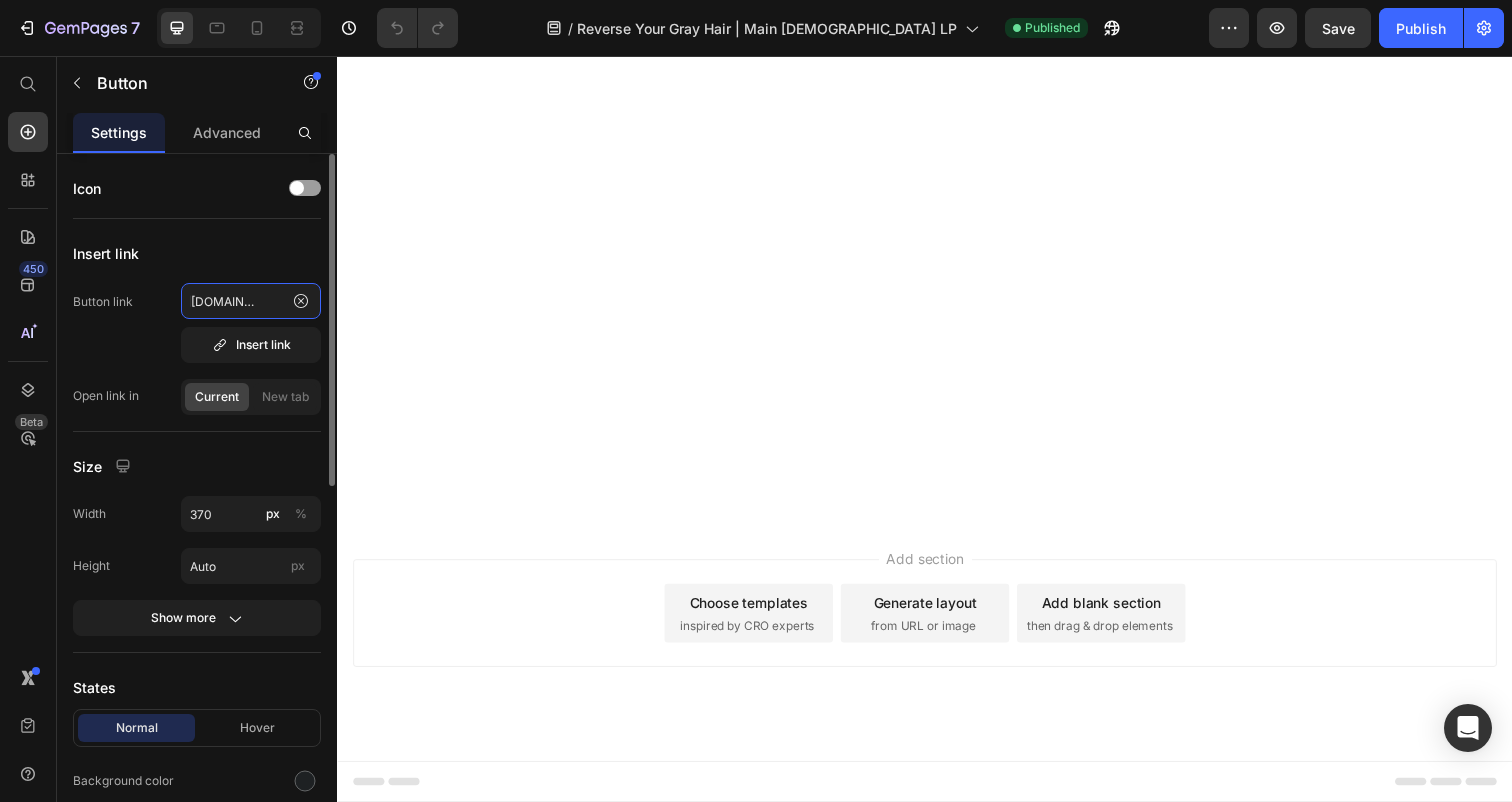 drag, startPoint x: 213, startPoint y: 303, endPoint x: 235, endPoint y: 306, distance: 22.203604 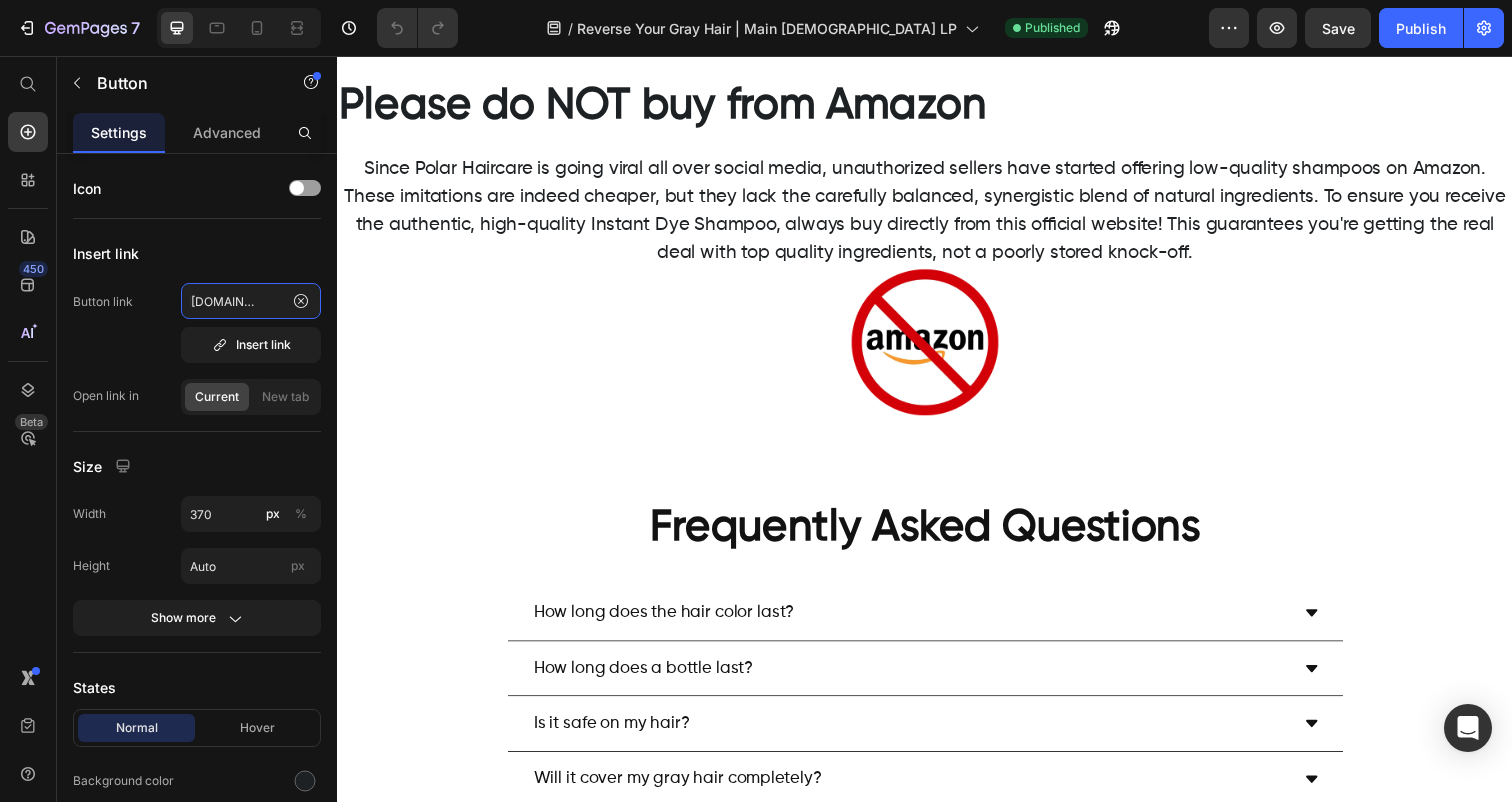 scroll, scrollTop: 14101, scrollLeft: 0, axis: vertical 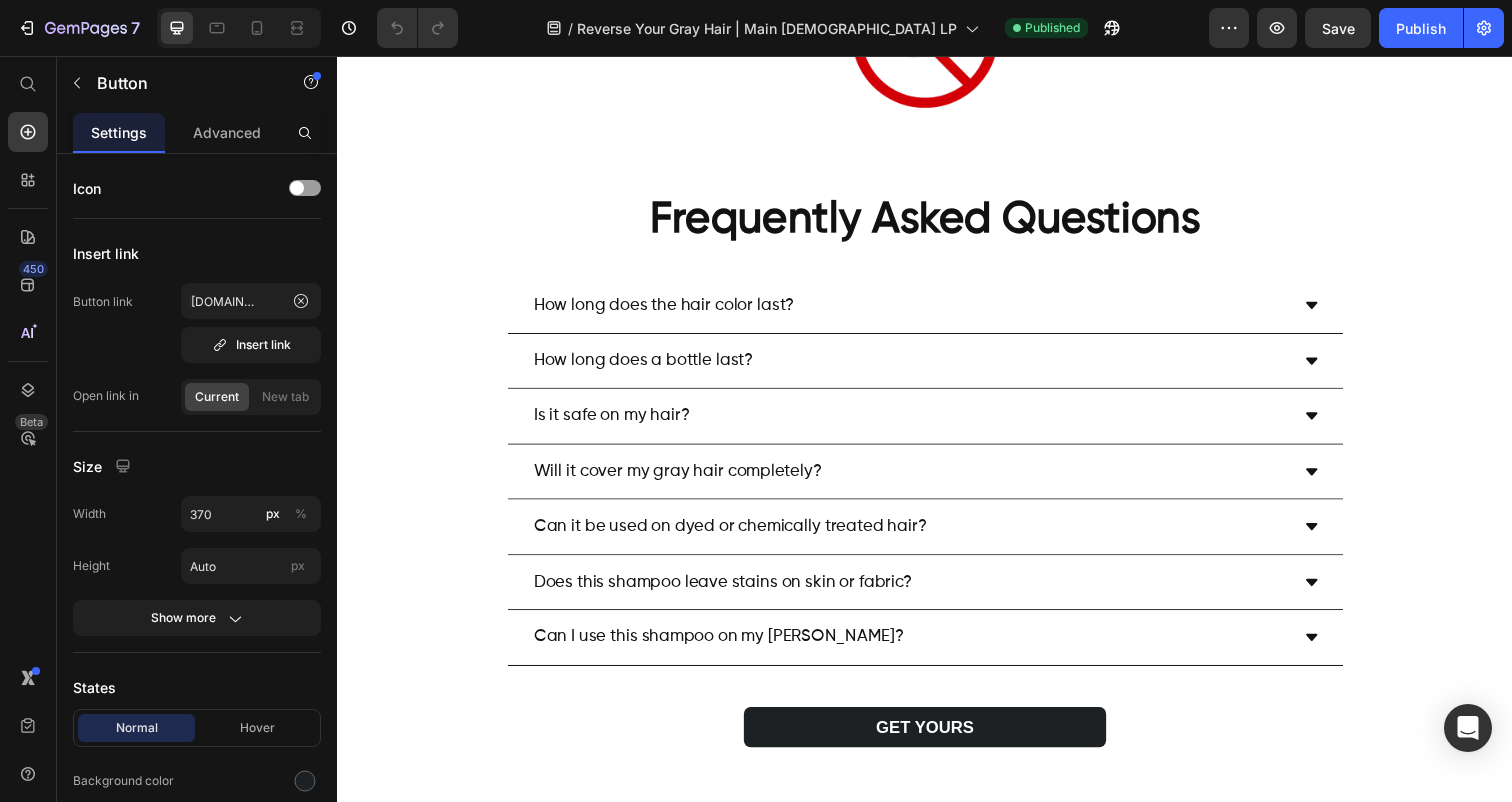 click on "👉CHECK AVAILABILITY Button" at bounding box center [937, -501] 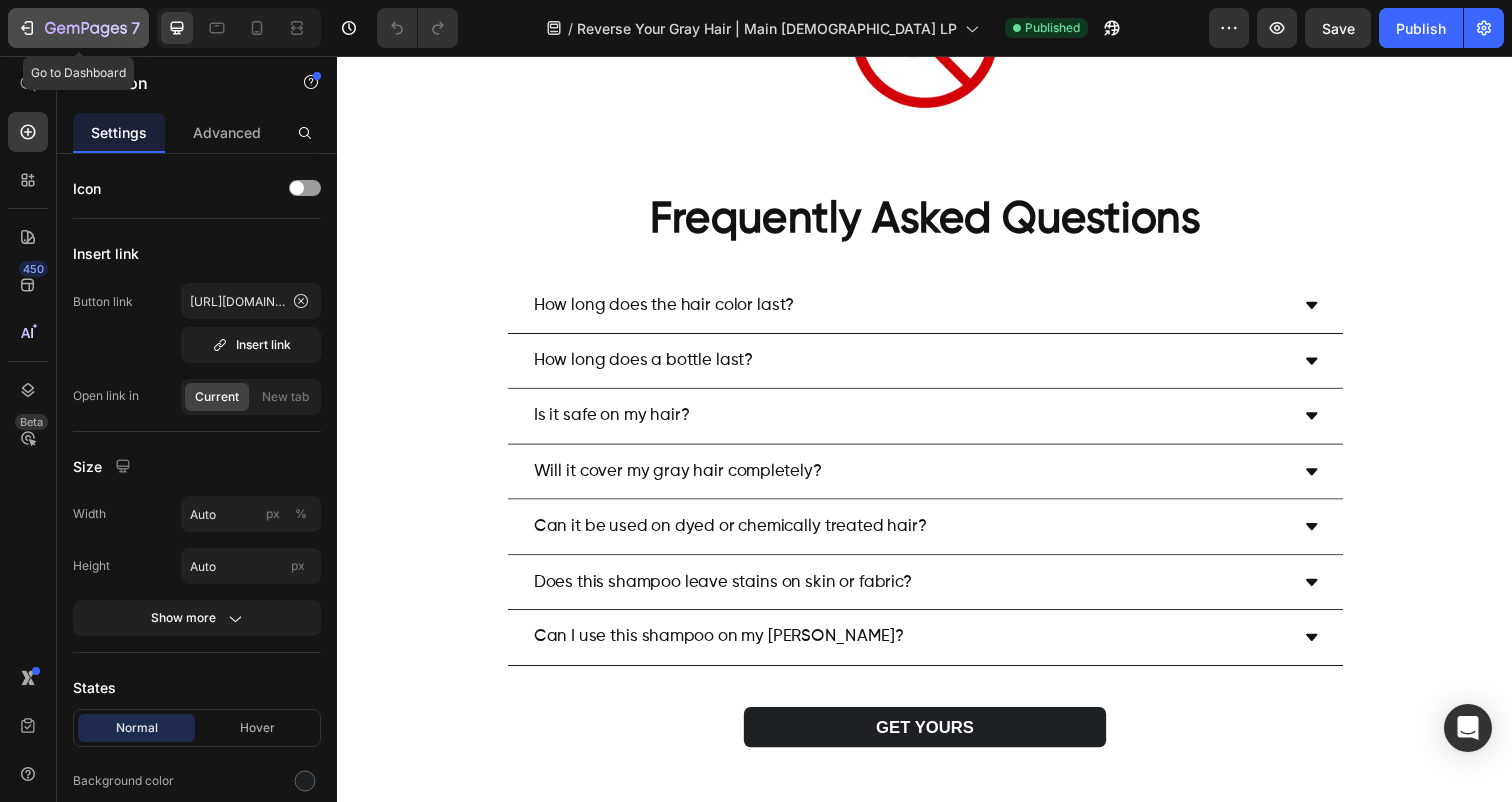 click on "7" at bounding box center (78, 28) 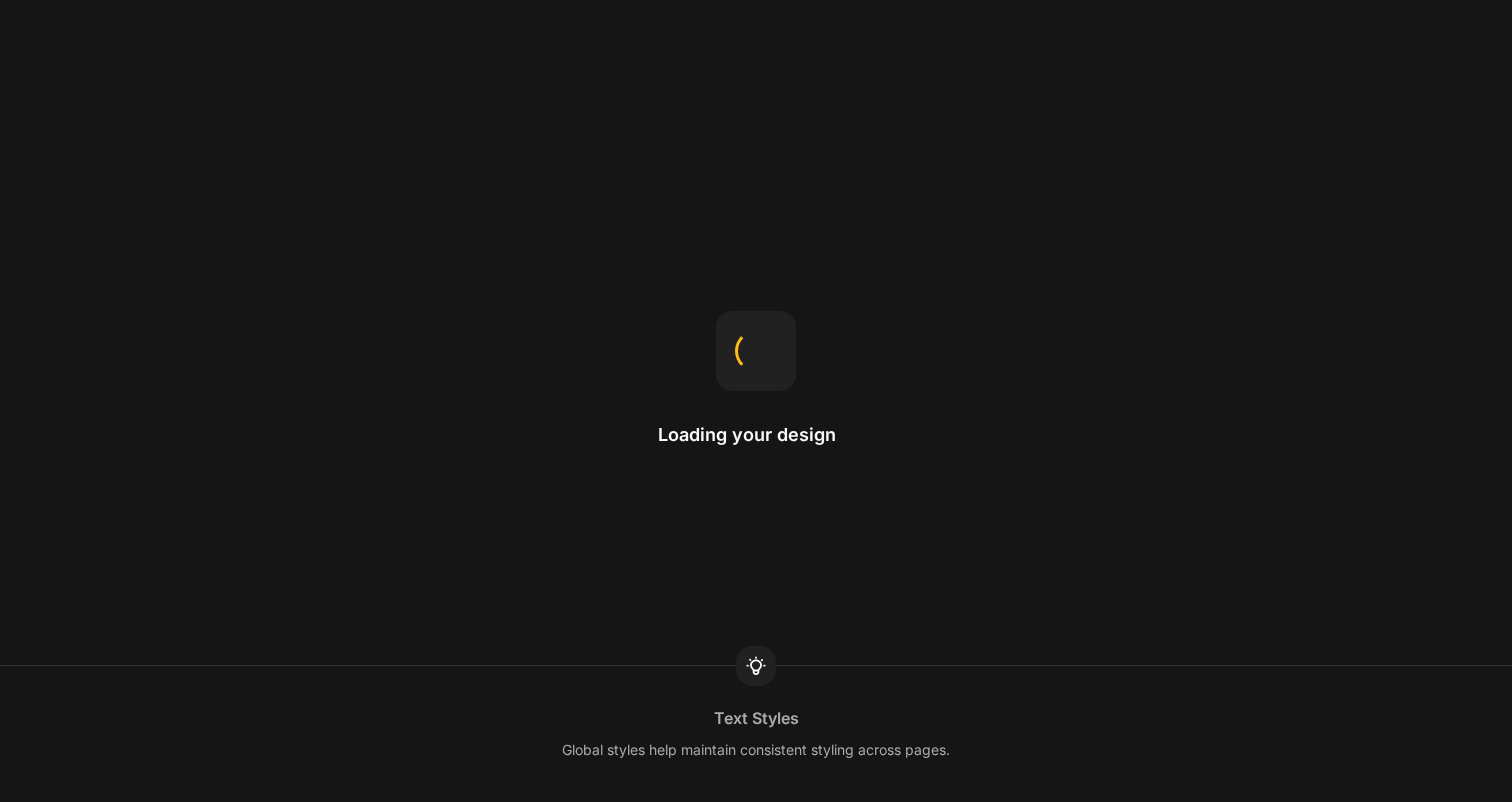 scroll, scrollTop: 0, scrollLeft: 0, axis: both 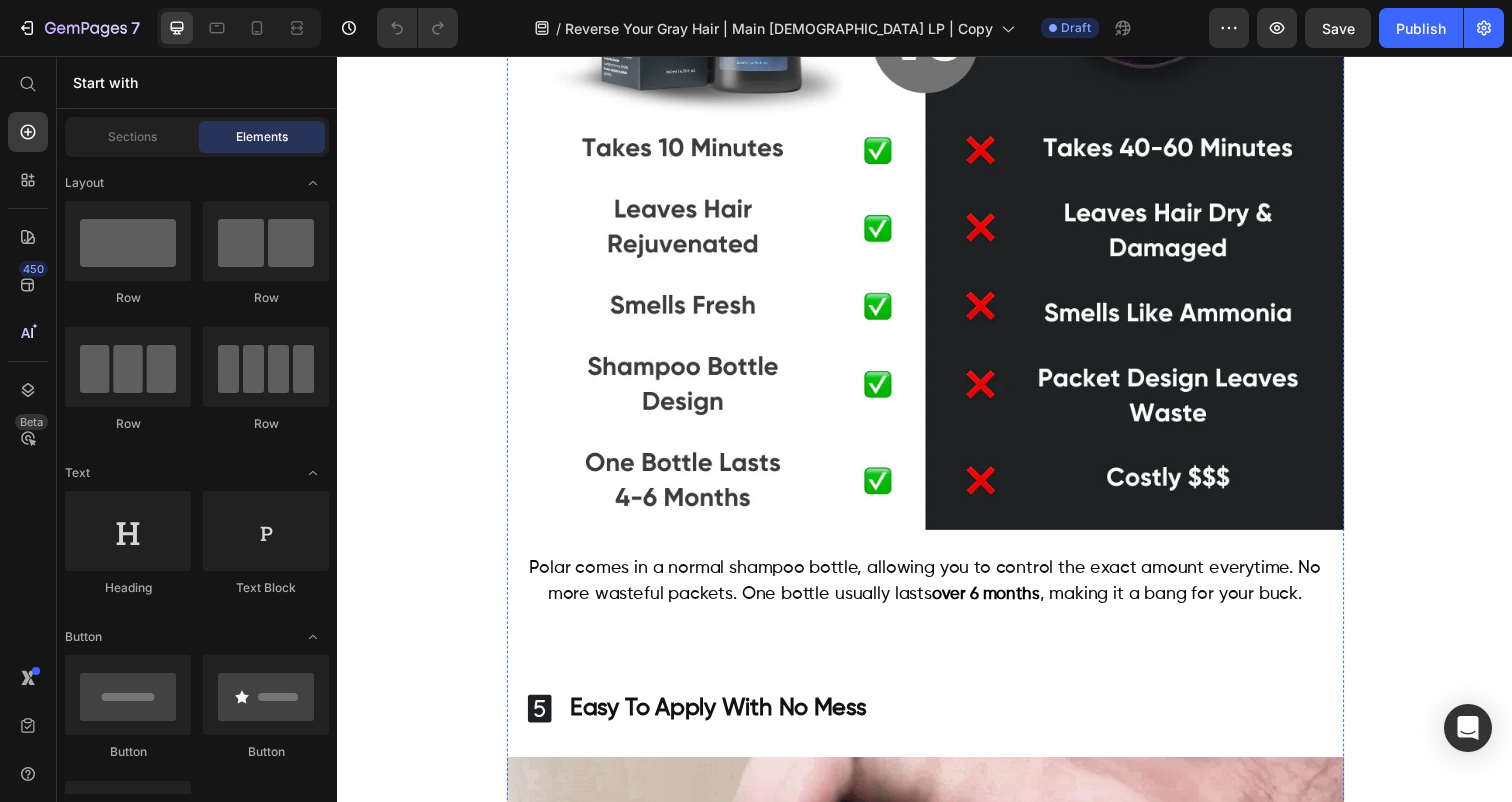 click on "👉GET 50% OFF TODAY Button" at bounding box center (937, -486) 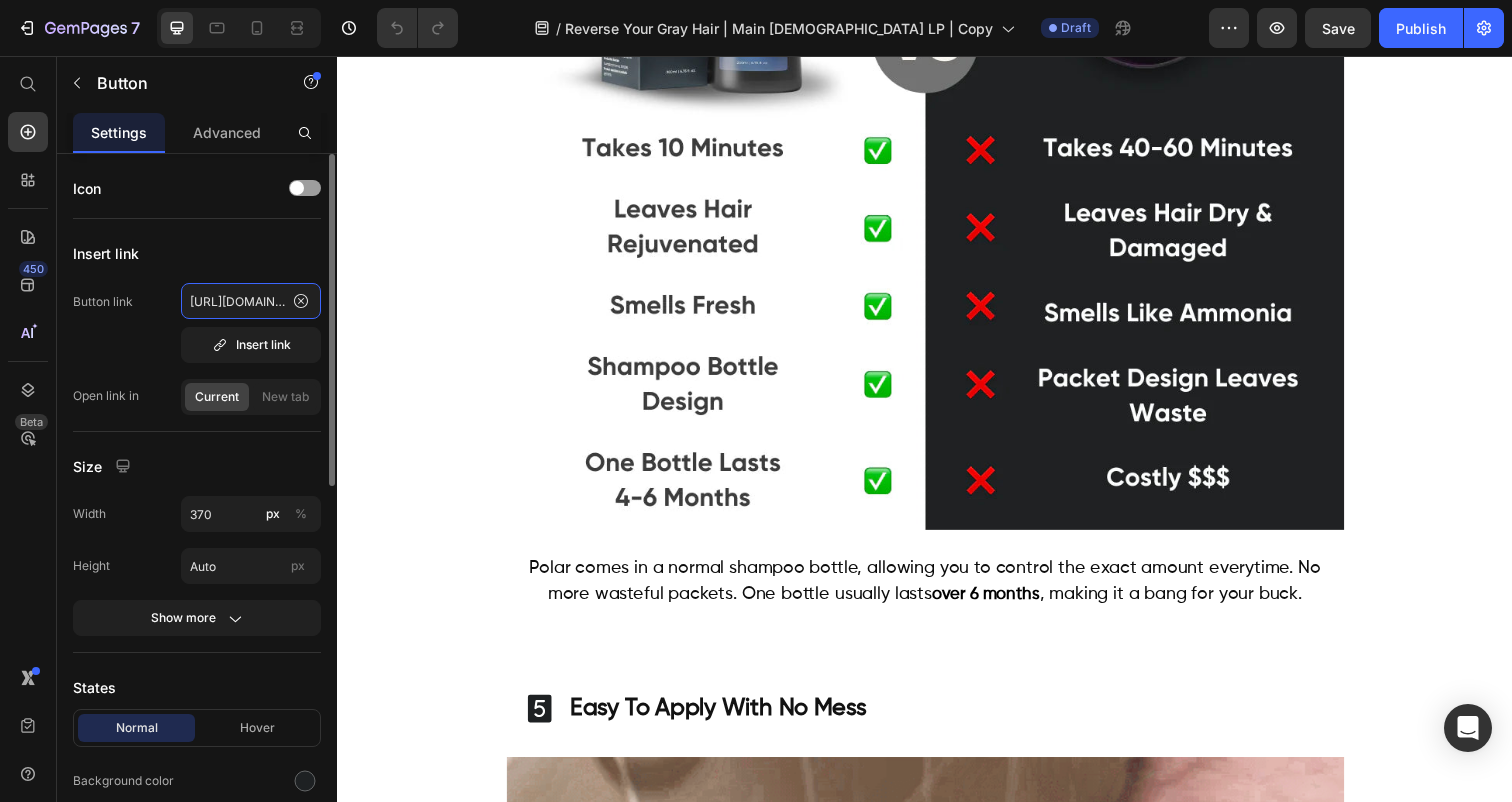 click on "https://polarhaircare.com/products/instant-dye-shampoo" 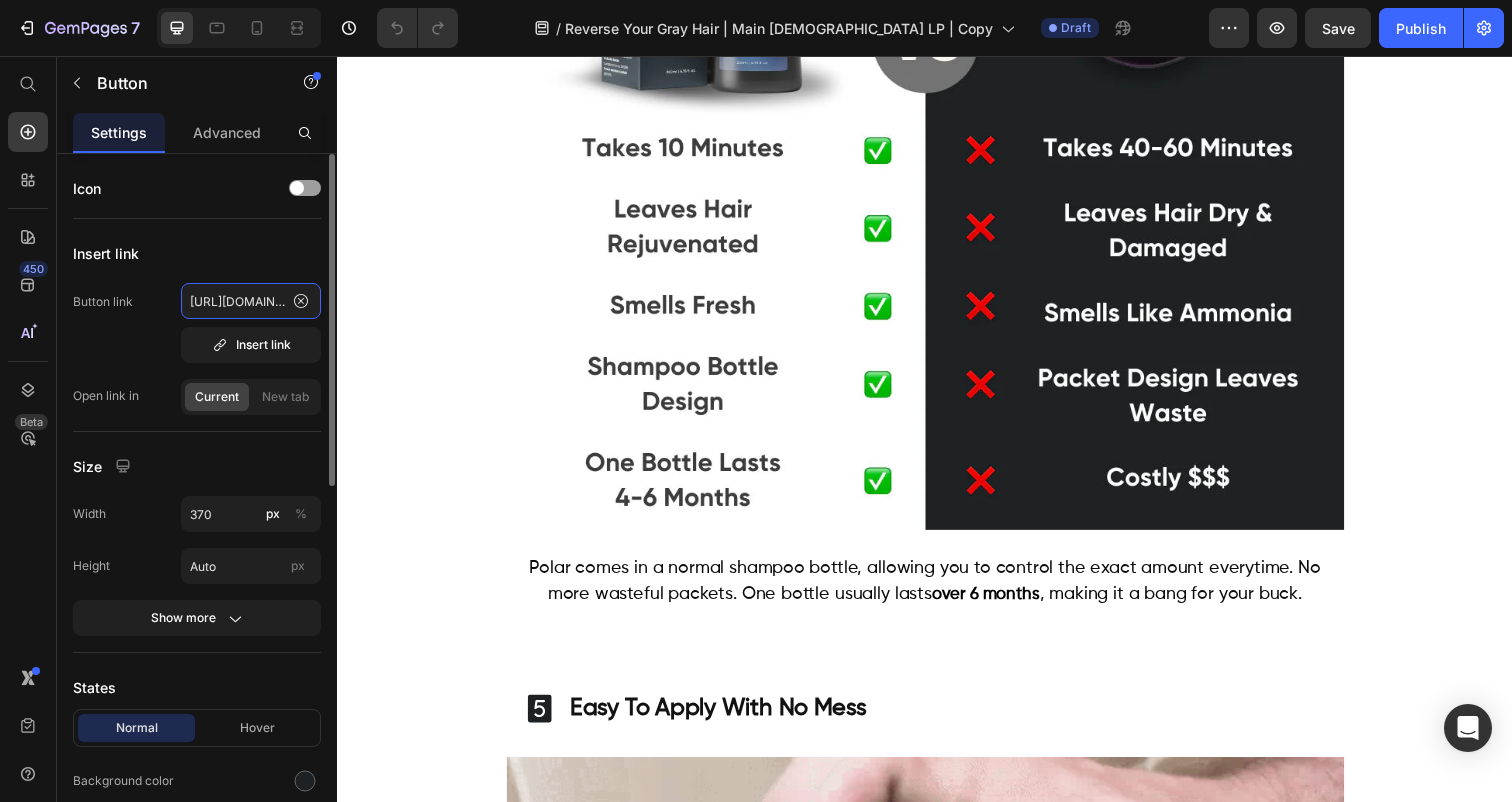 click on "https://polarhaircare.com/products/instant-dye-shampoo" 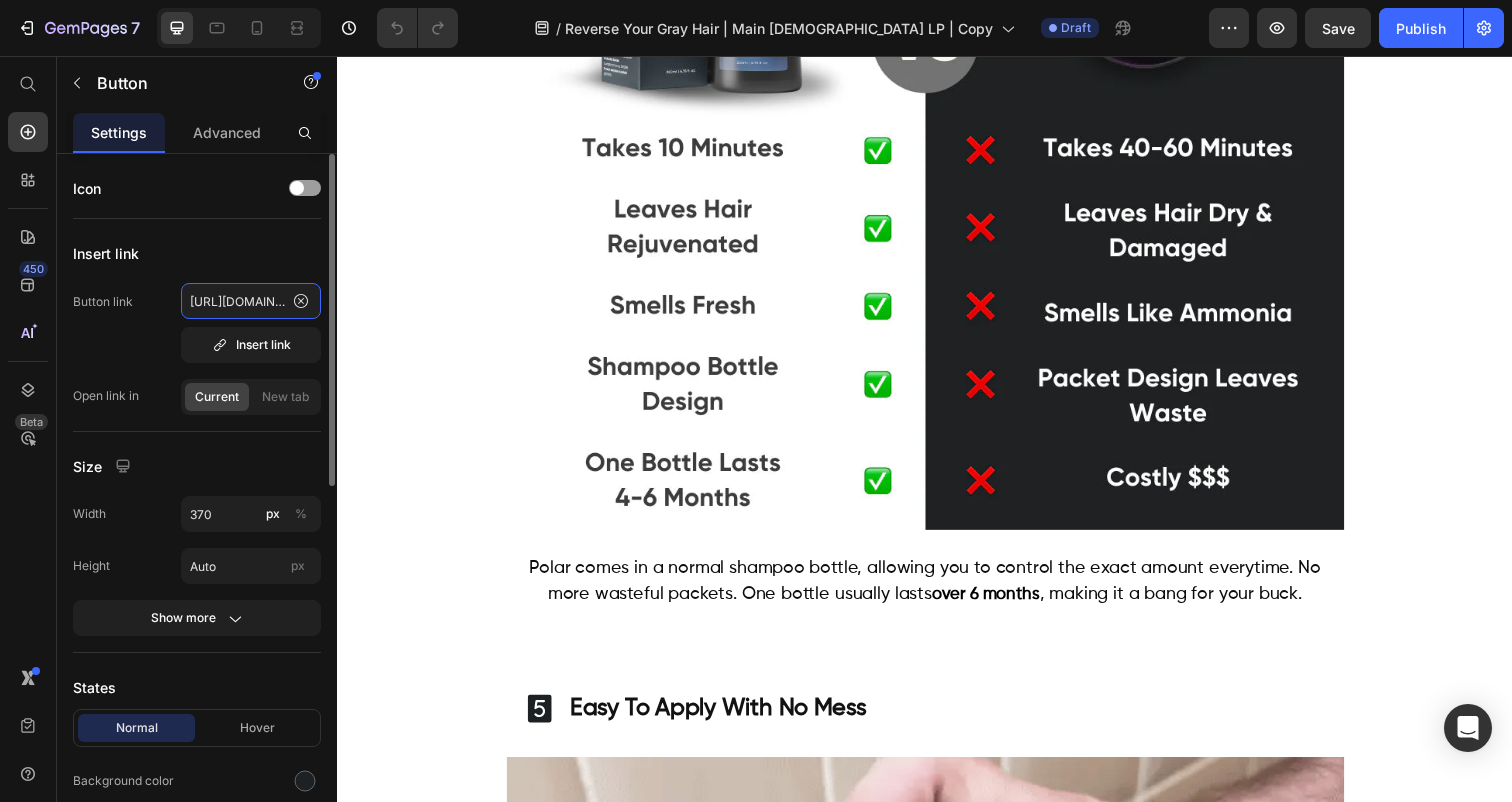 click on "https://polarhaircare.com/products/instant-dye-shampoo" 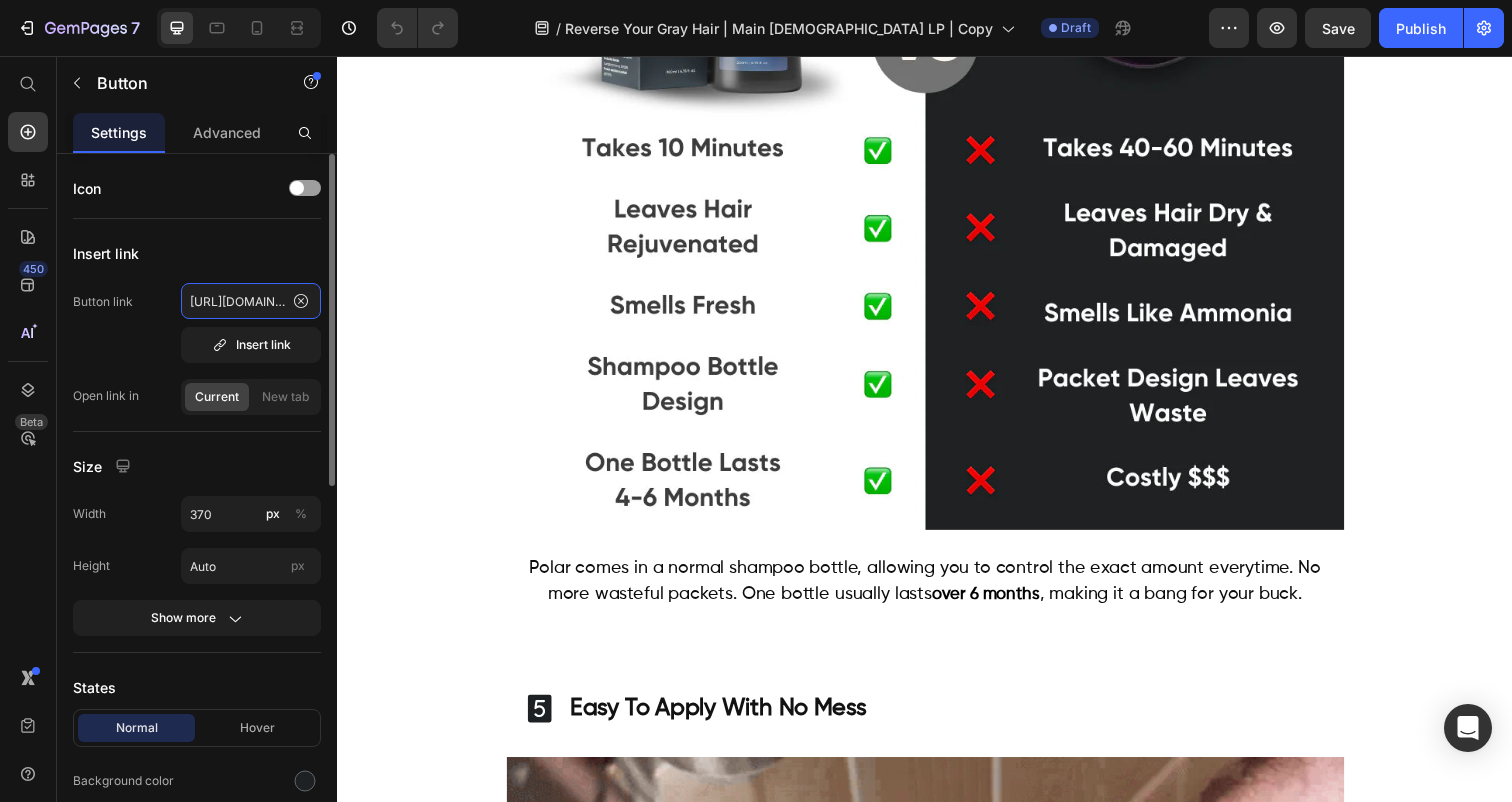 click on "https://polarhaircare.com/products/instant-dye-shampoo" 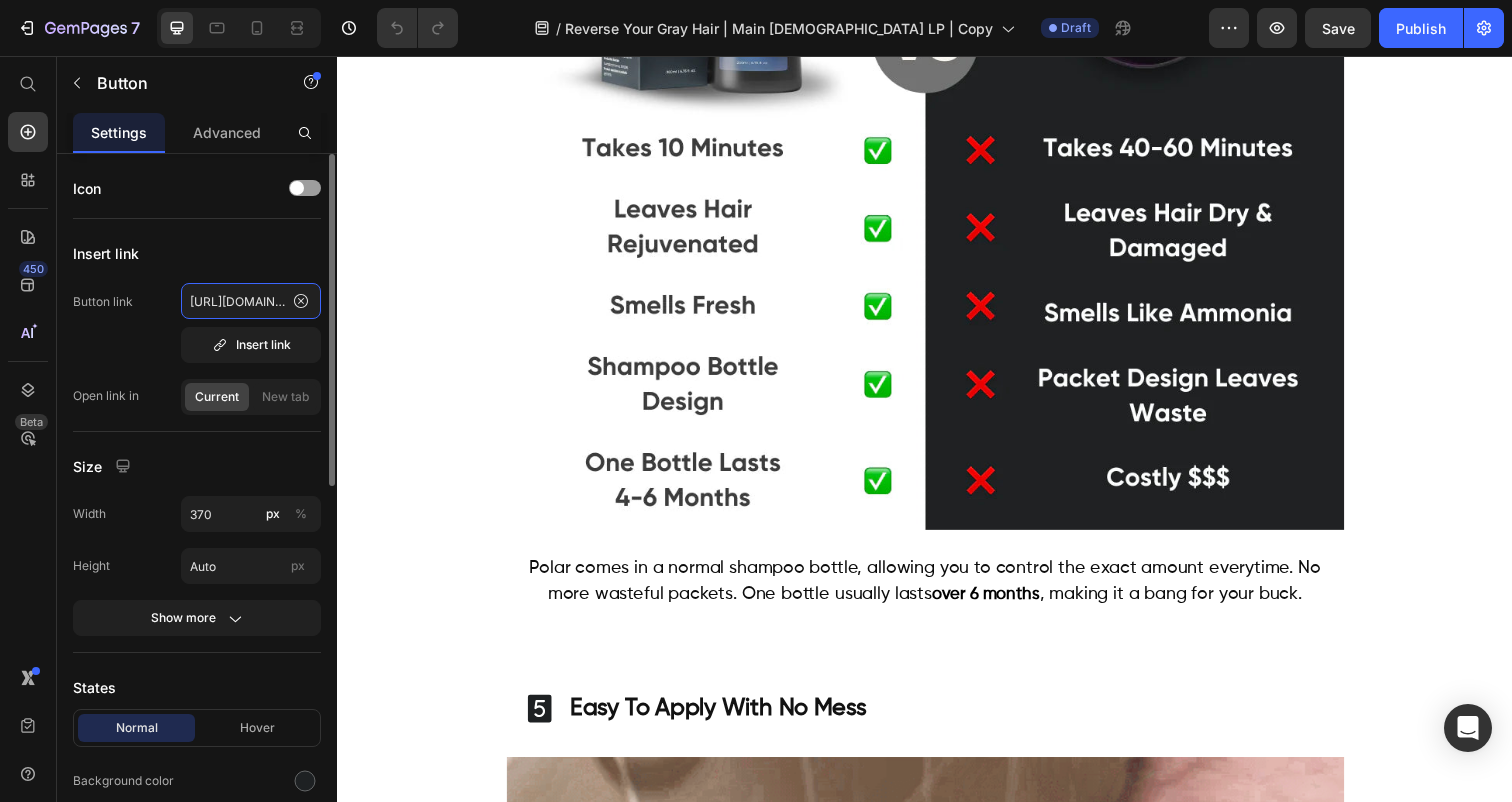 click on "https://polarhaircare.com/products/instant-dye-shampoo" 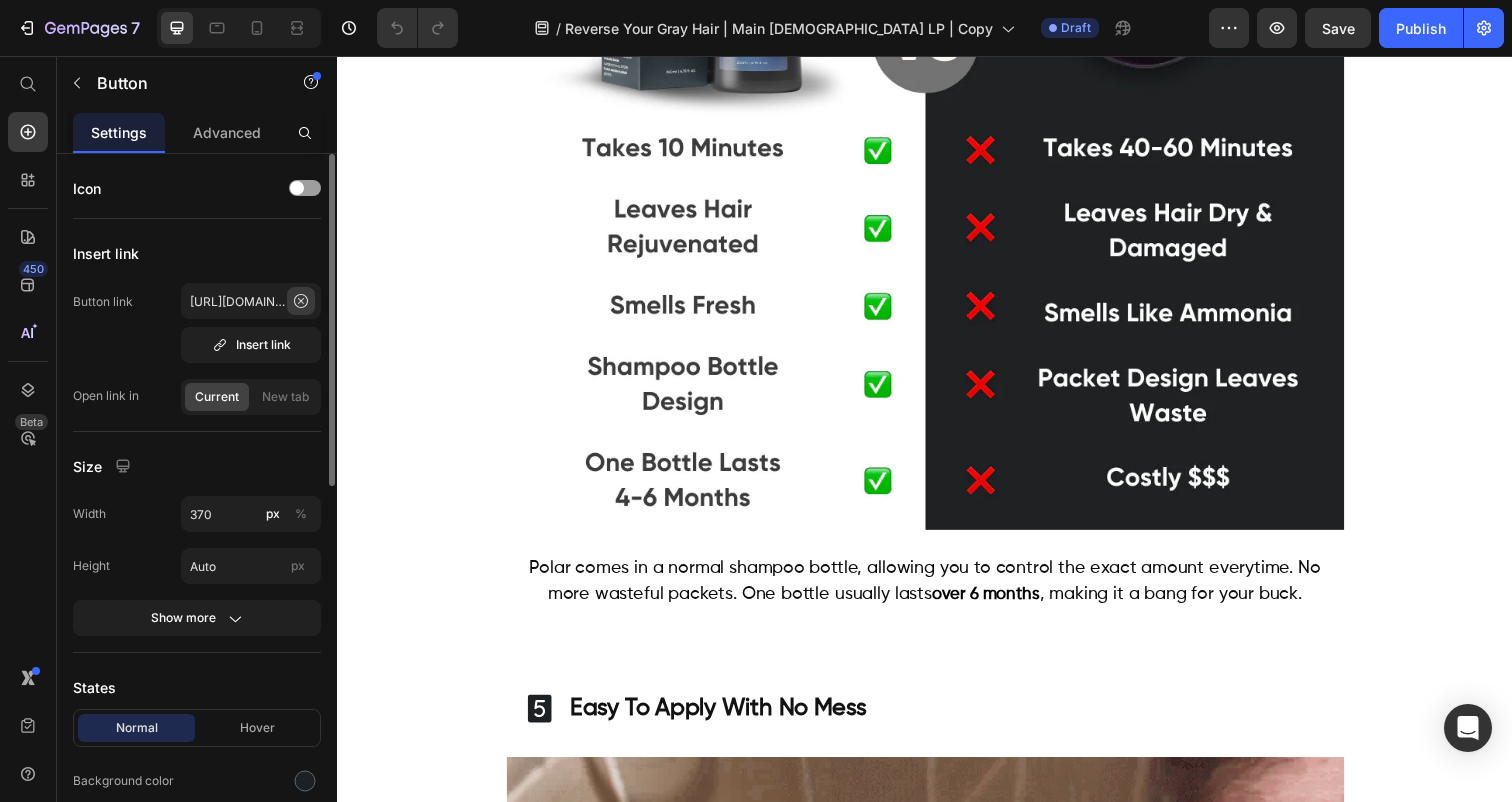 click 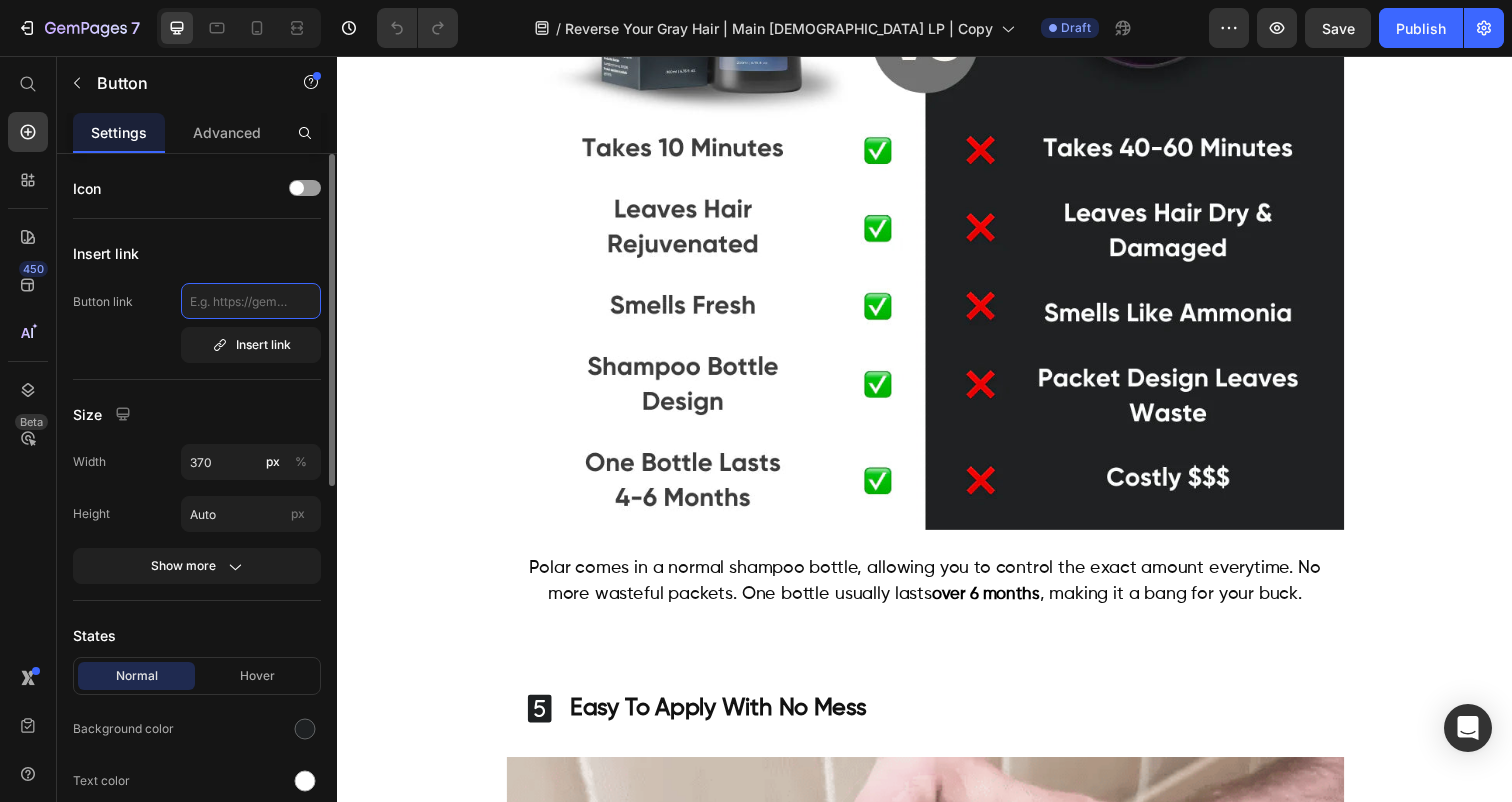 paste on "https://polarhaircare.com/products/instant-dye-shampoo-for-men" 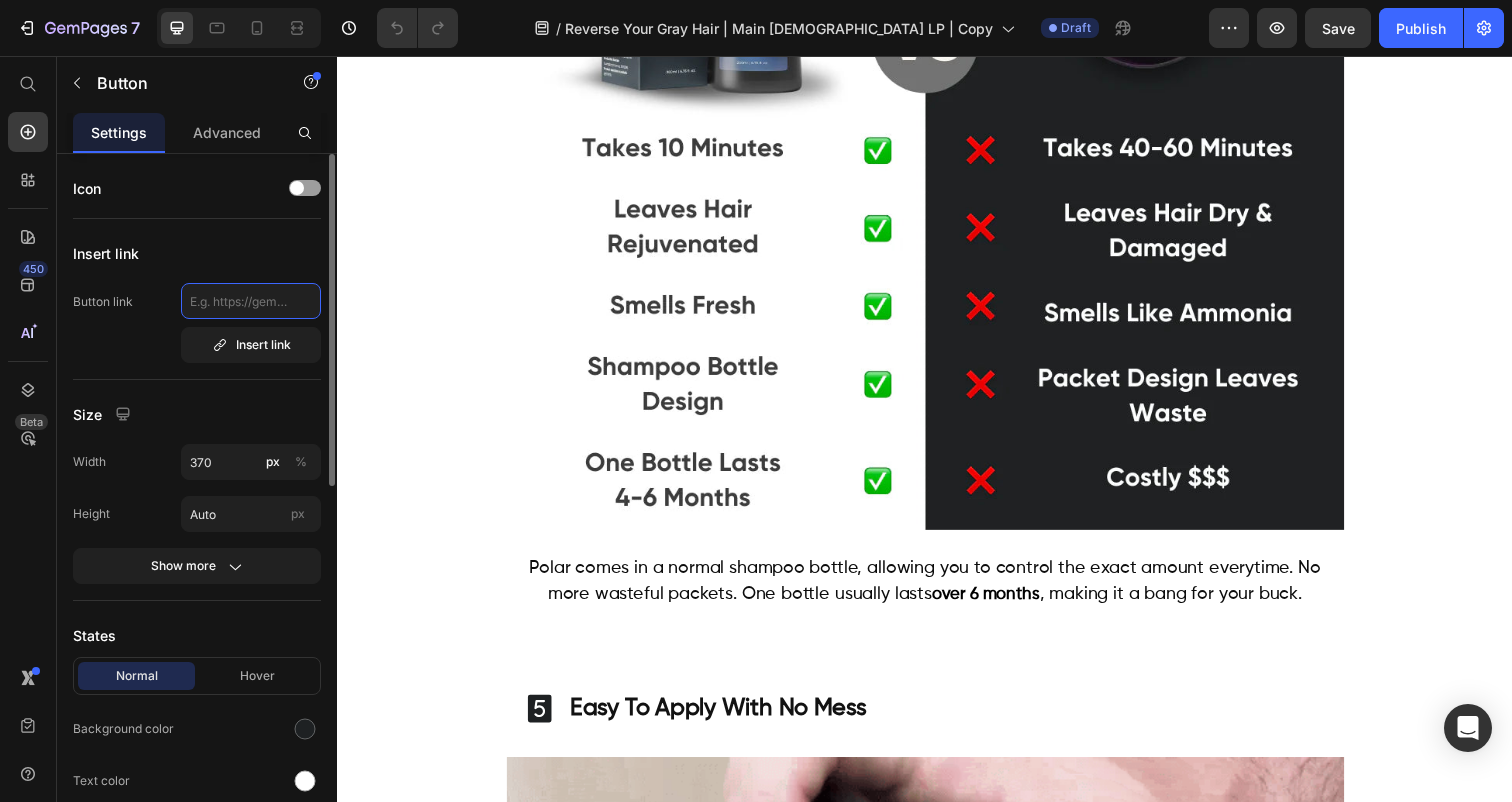 type on "https://polarhaircare.com/products/instant-dye-shampoo-for-men" 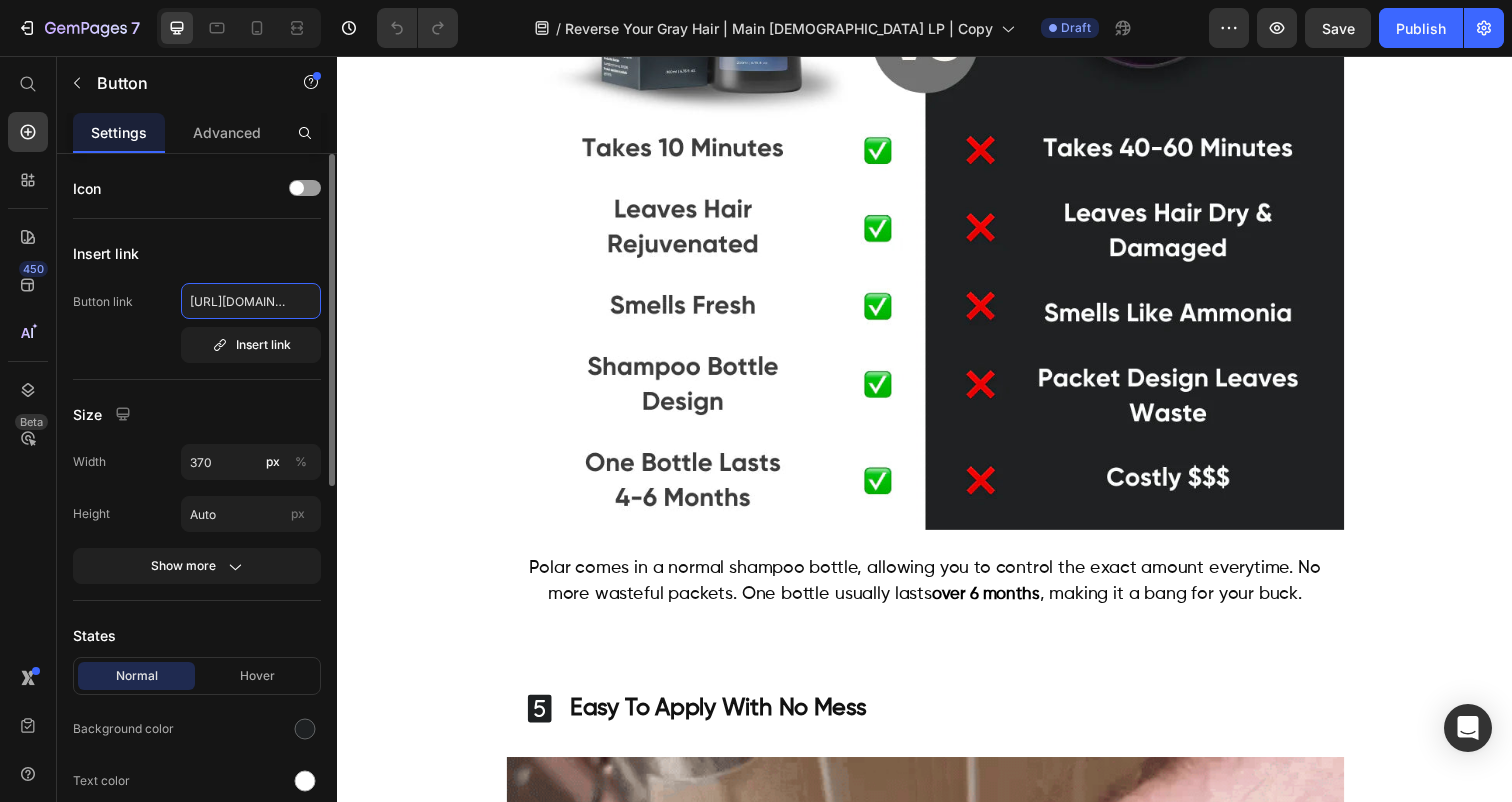 scroll, scrollTop: 0, scrollLeft: 277, axis: horizontal 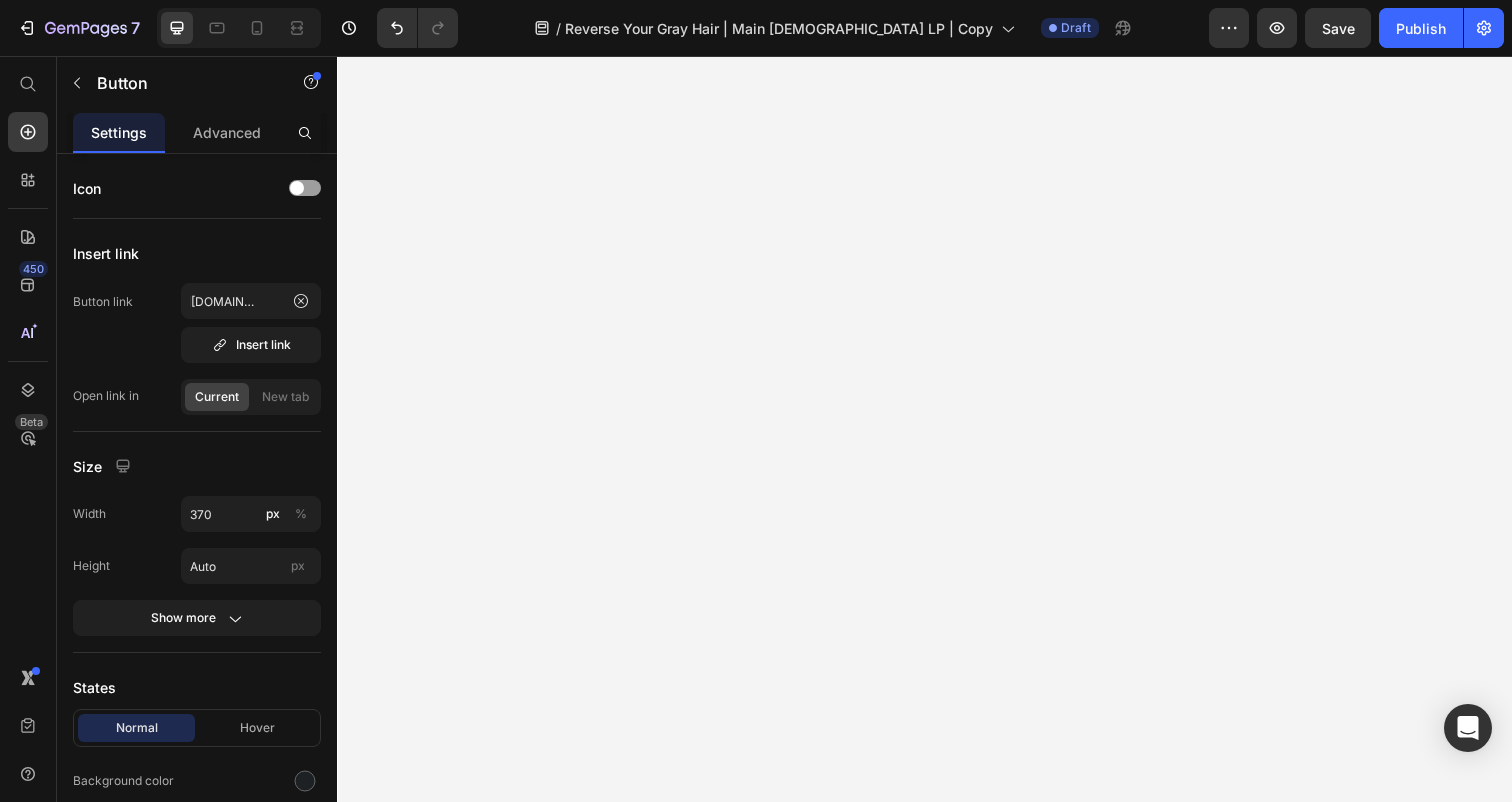 click on "TRY IT TODAY, 100% RISK-FREE Button" at bounding box center [937, -374] 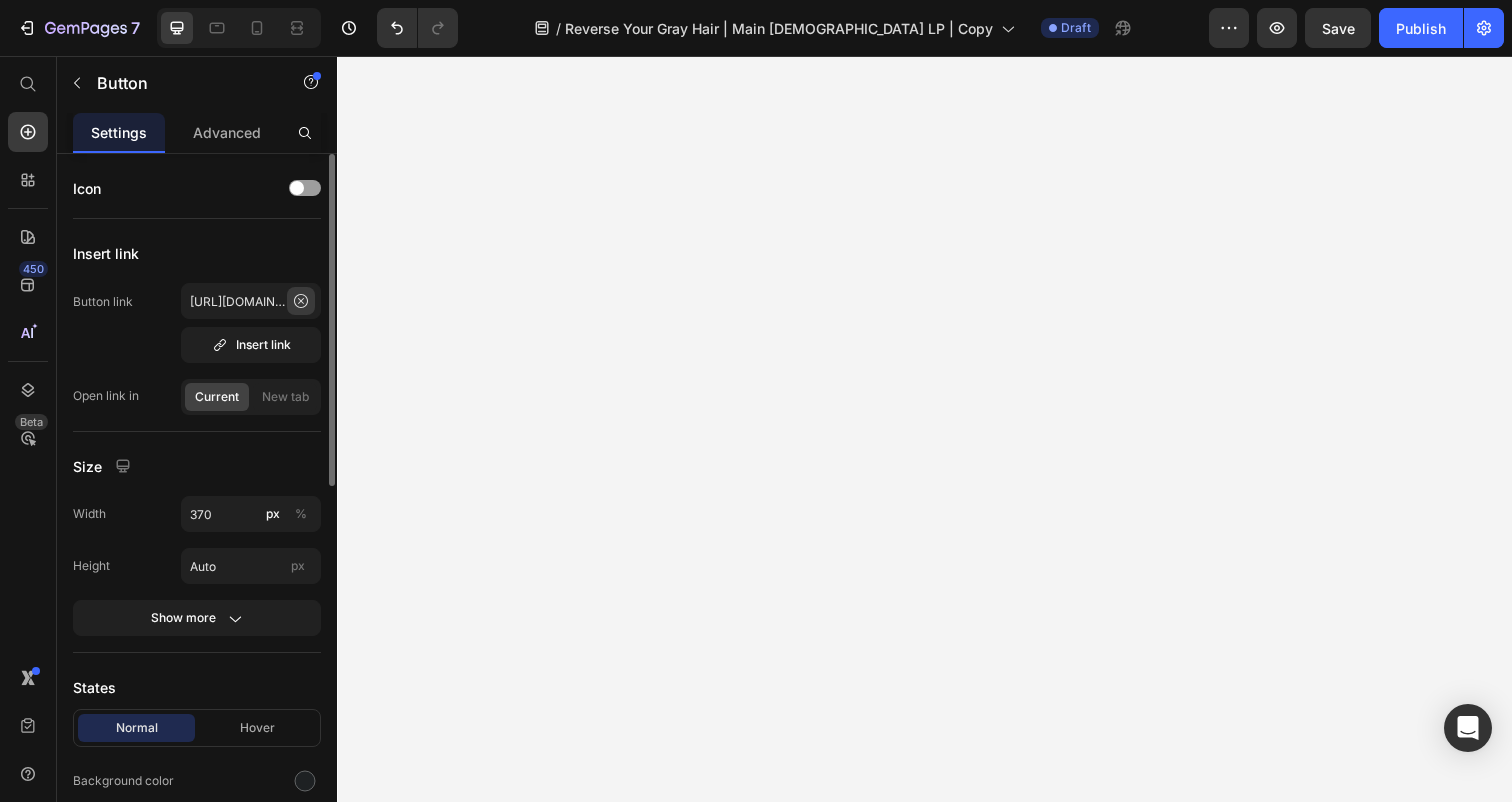 click 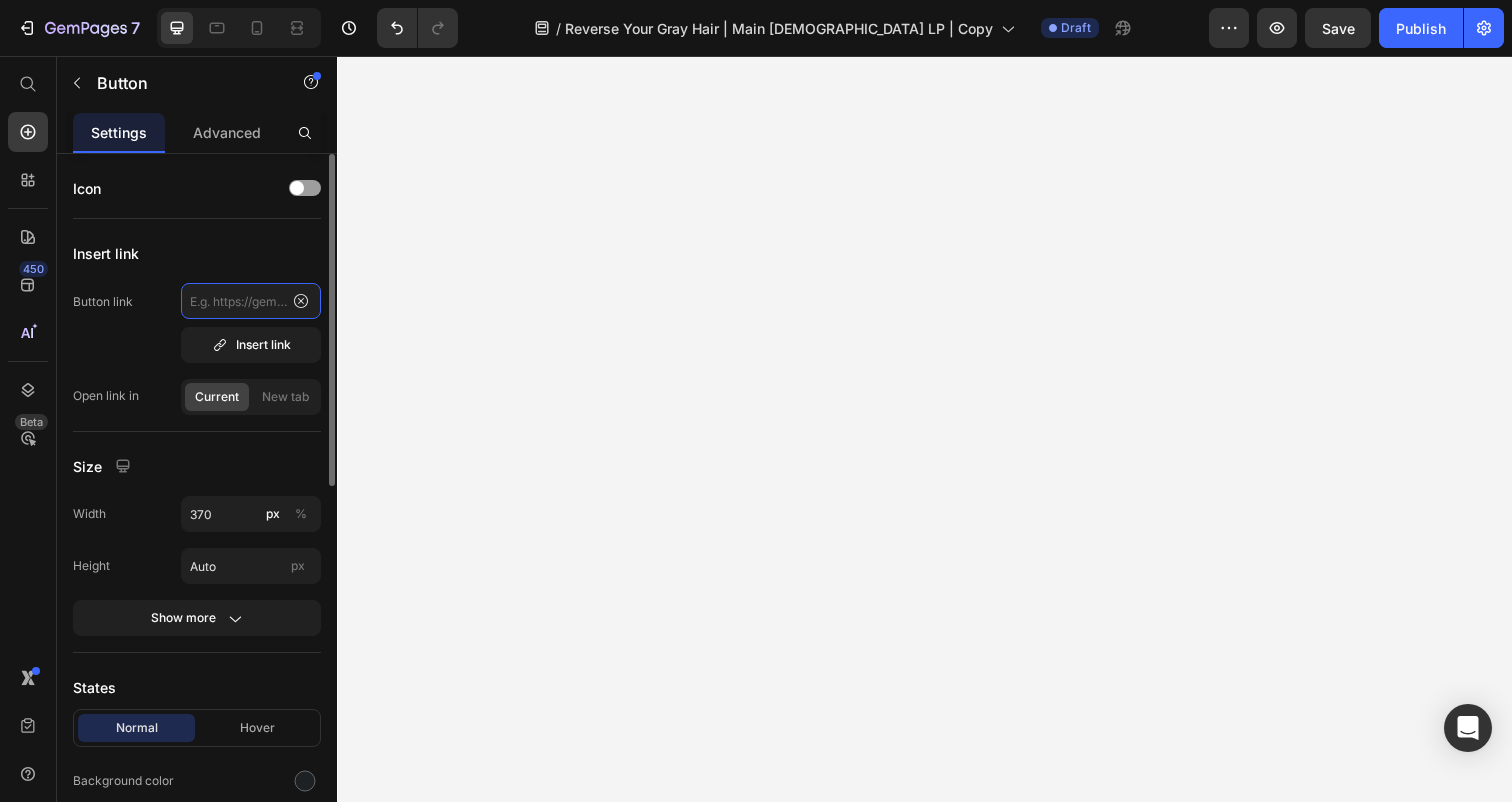 scroll, scrollTop: 0, scrollLeft: 0, axis: both 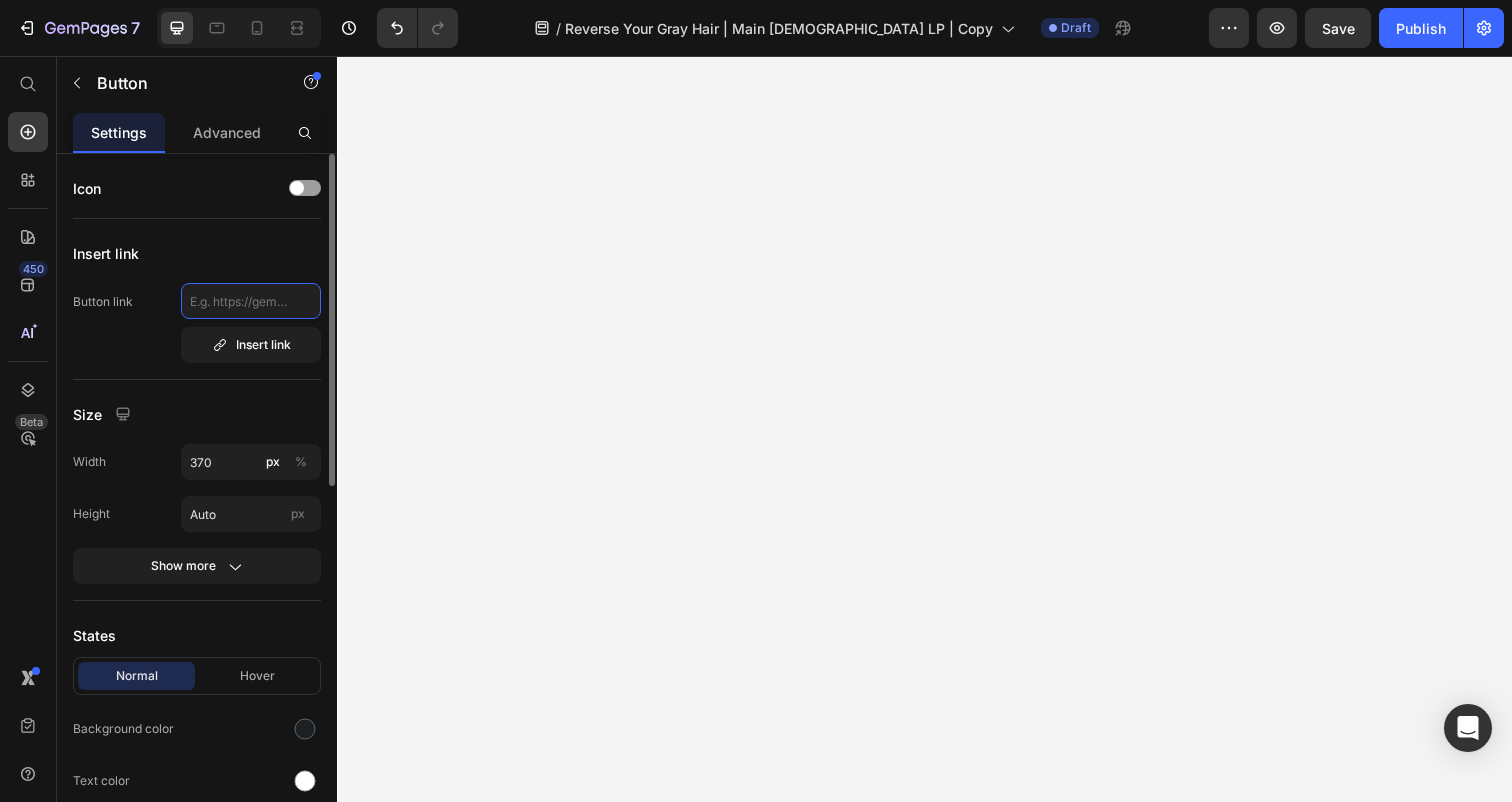 paste on "https://polarhaircare.com/products/instant-dye-shampoo-for-men" 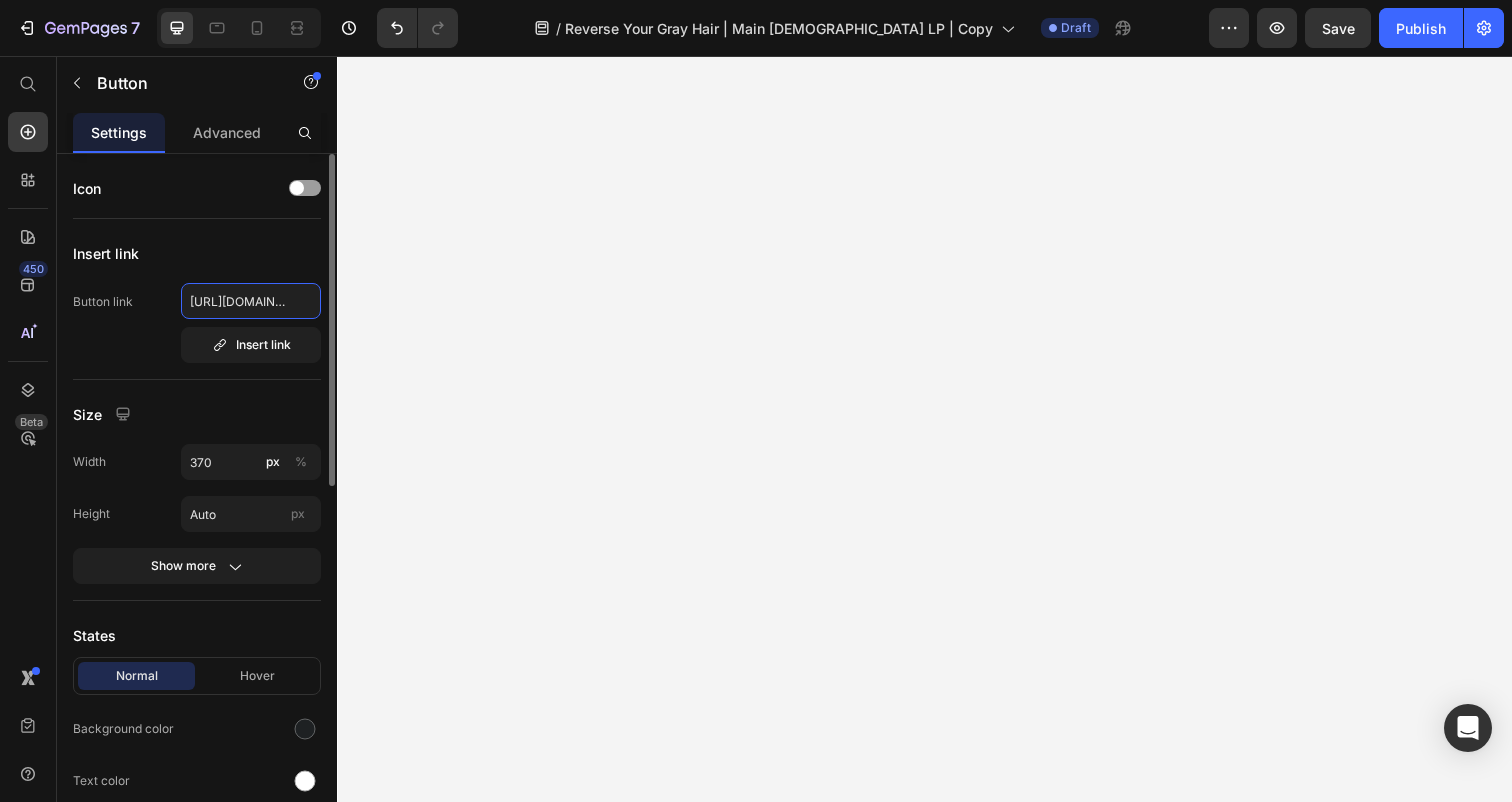 scroll, scrollTop: 0, scrollLeft: 277, axis: horizontal 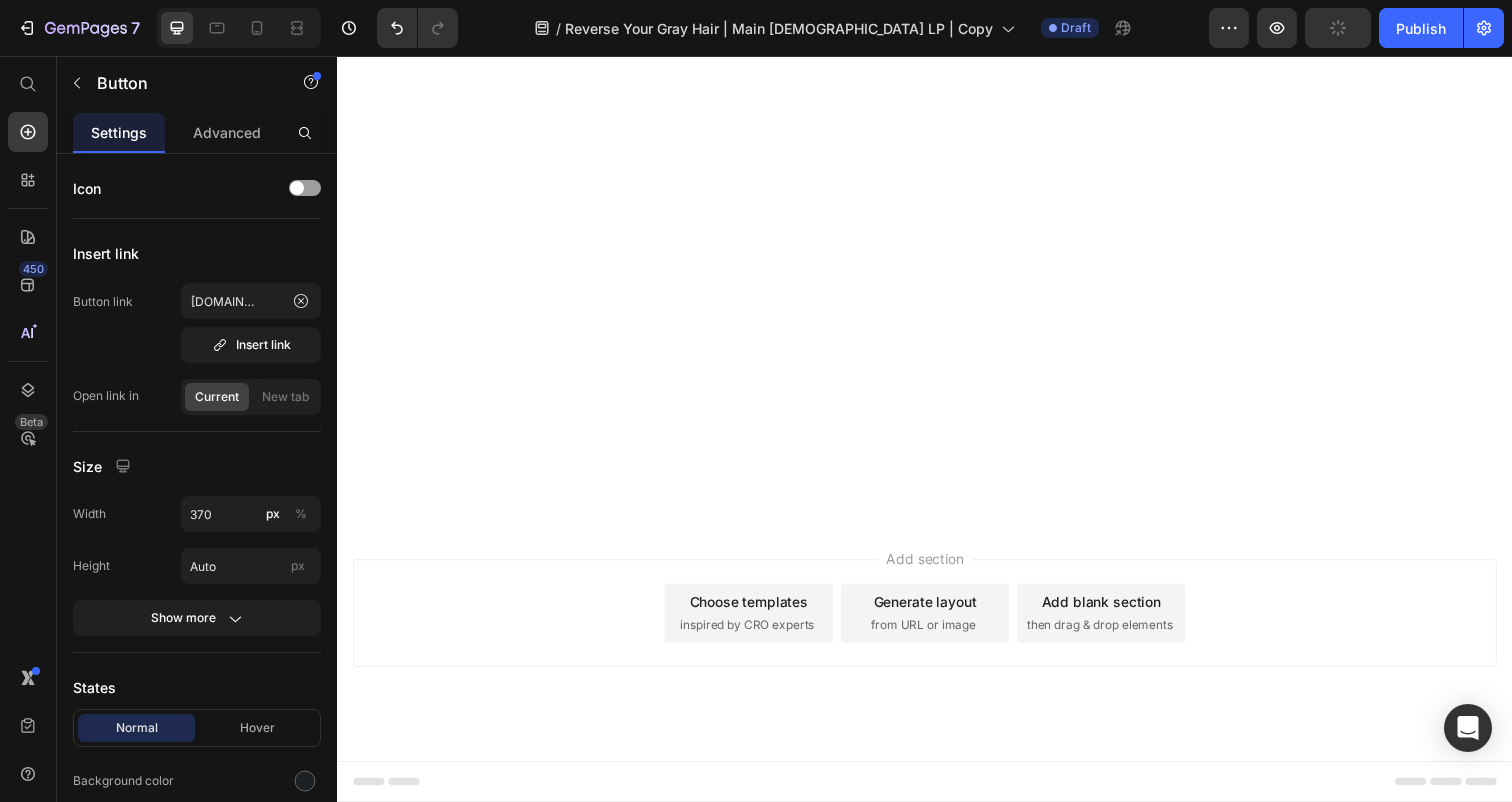click on "TRY POLAR TODAY Button   48" at bounding box center [937, -1330] 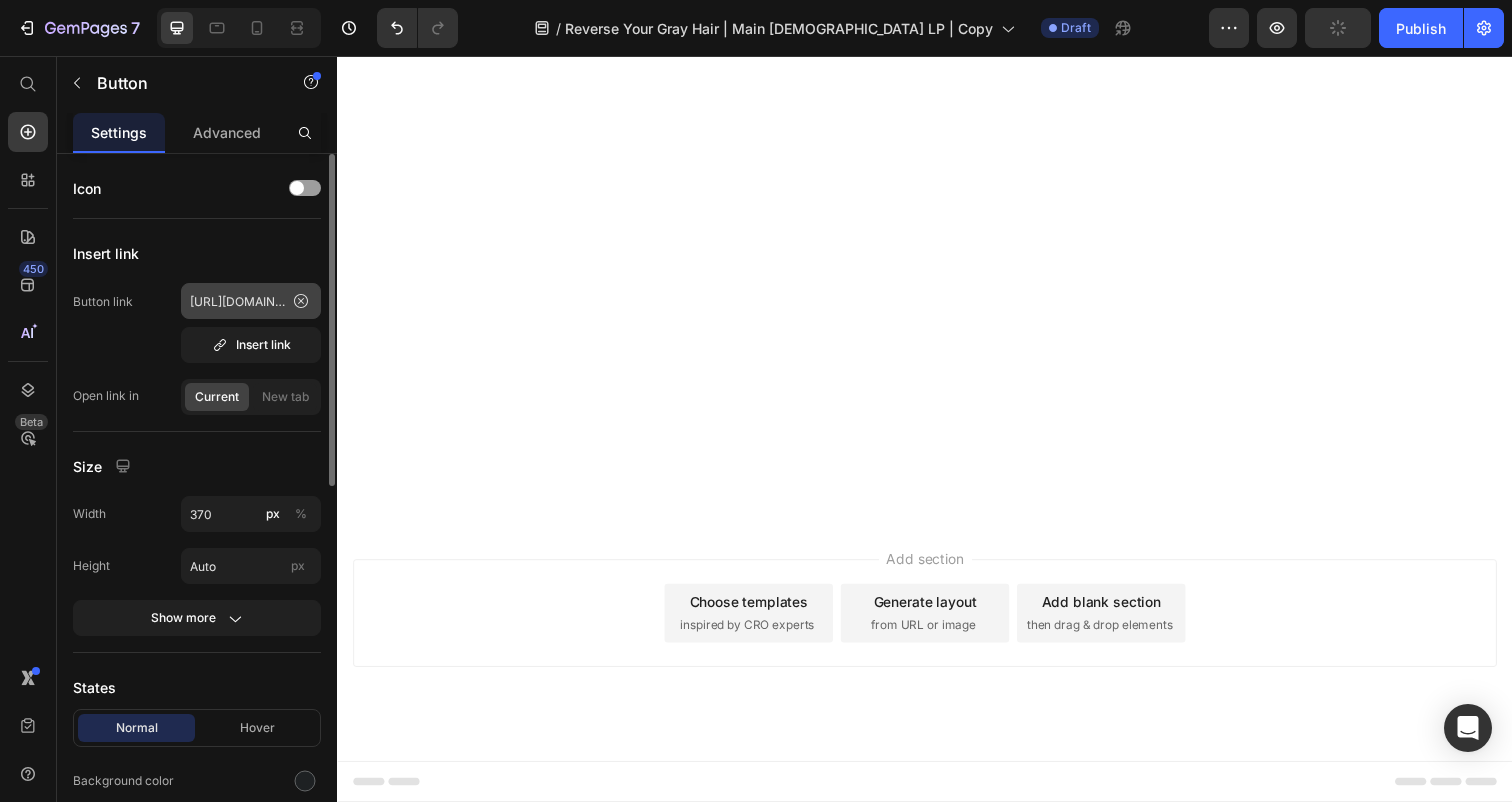 click 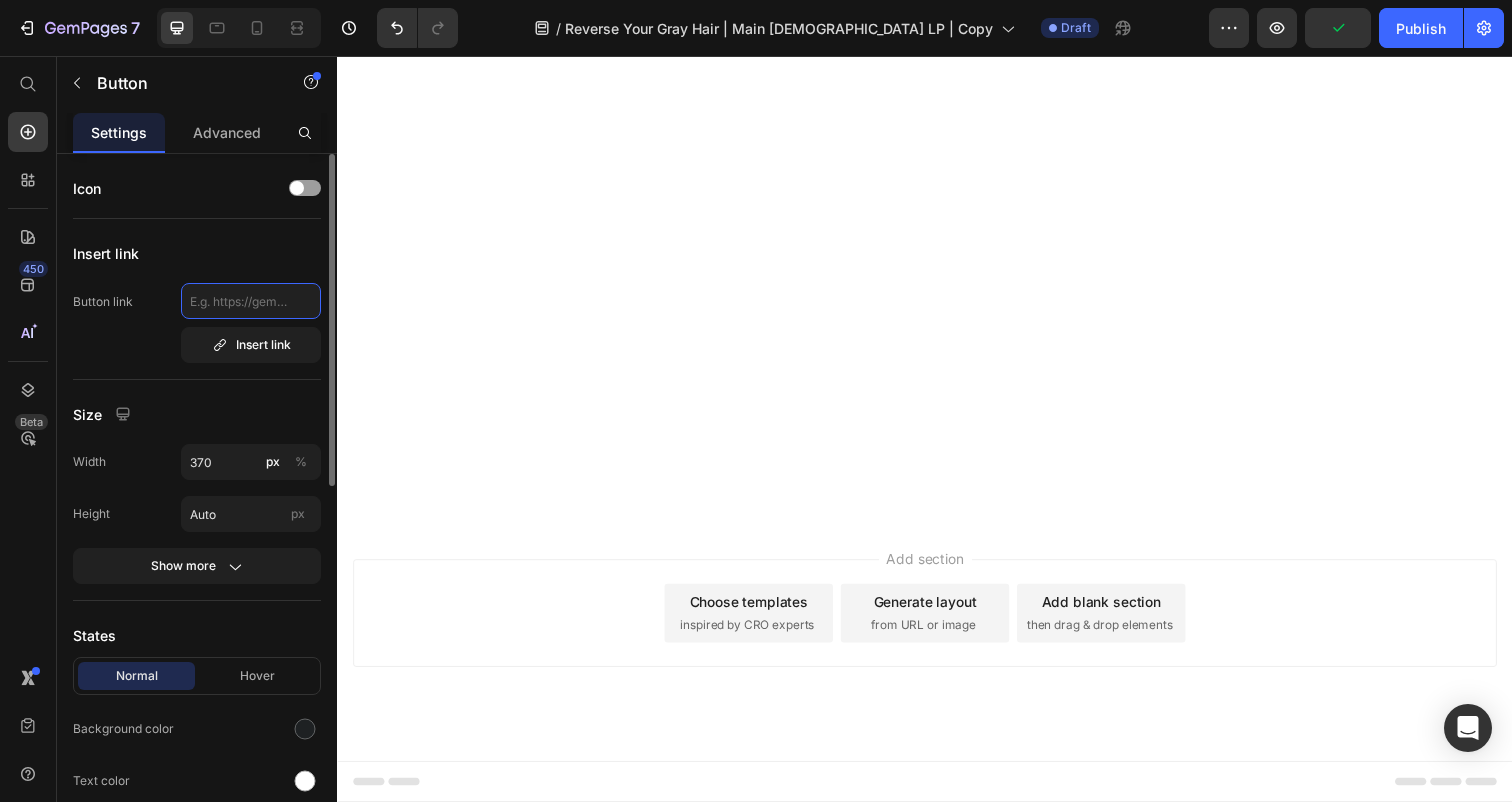 scroll, scrollTop: 0, scrollLeft: 0, axis: both 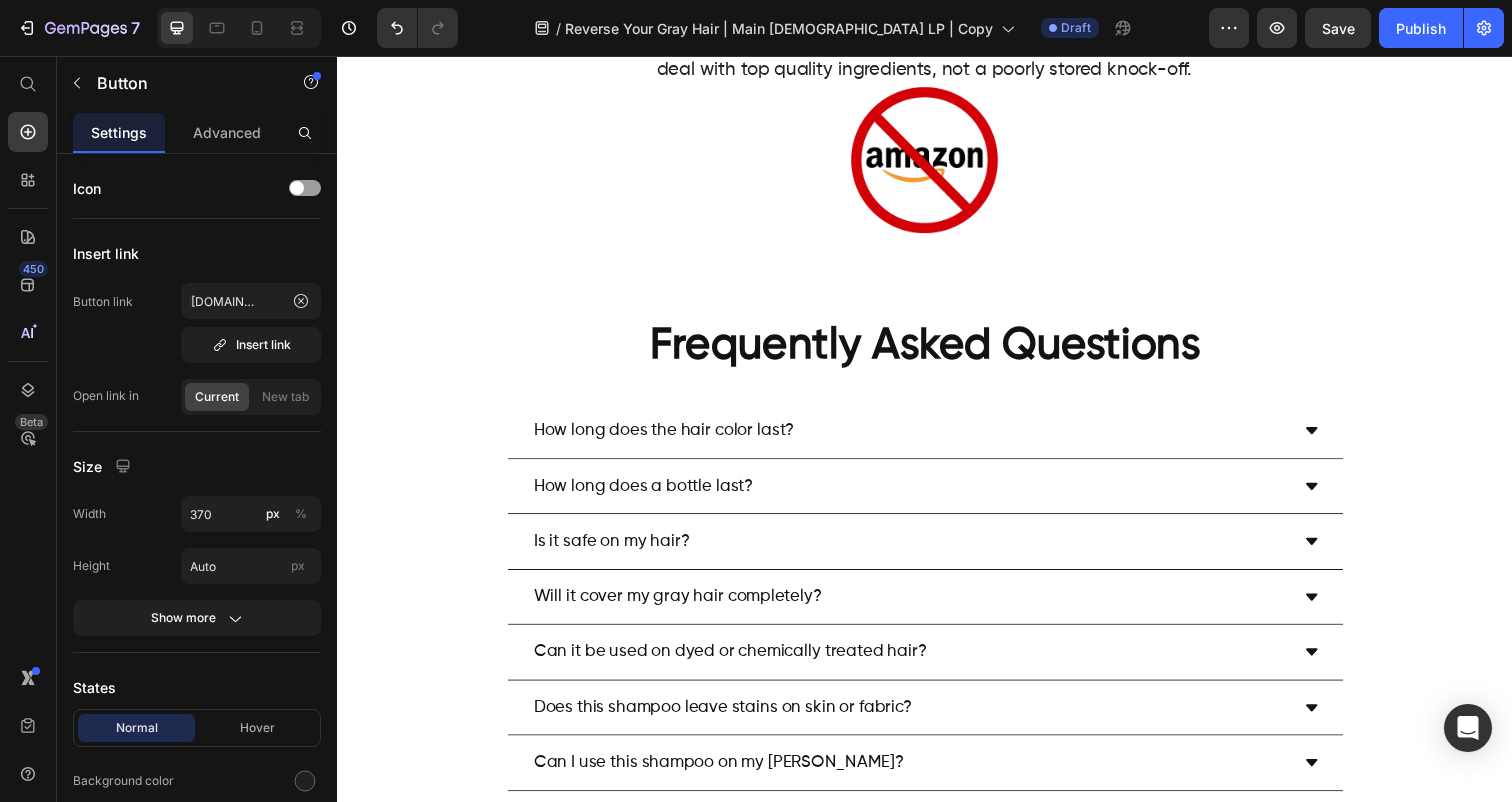 click on "👉CHECK AVAILABILITY Button" at bounding box center [937, -373] 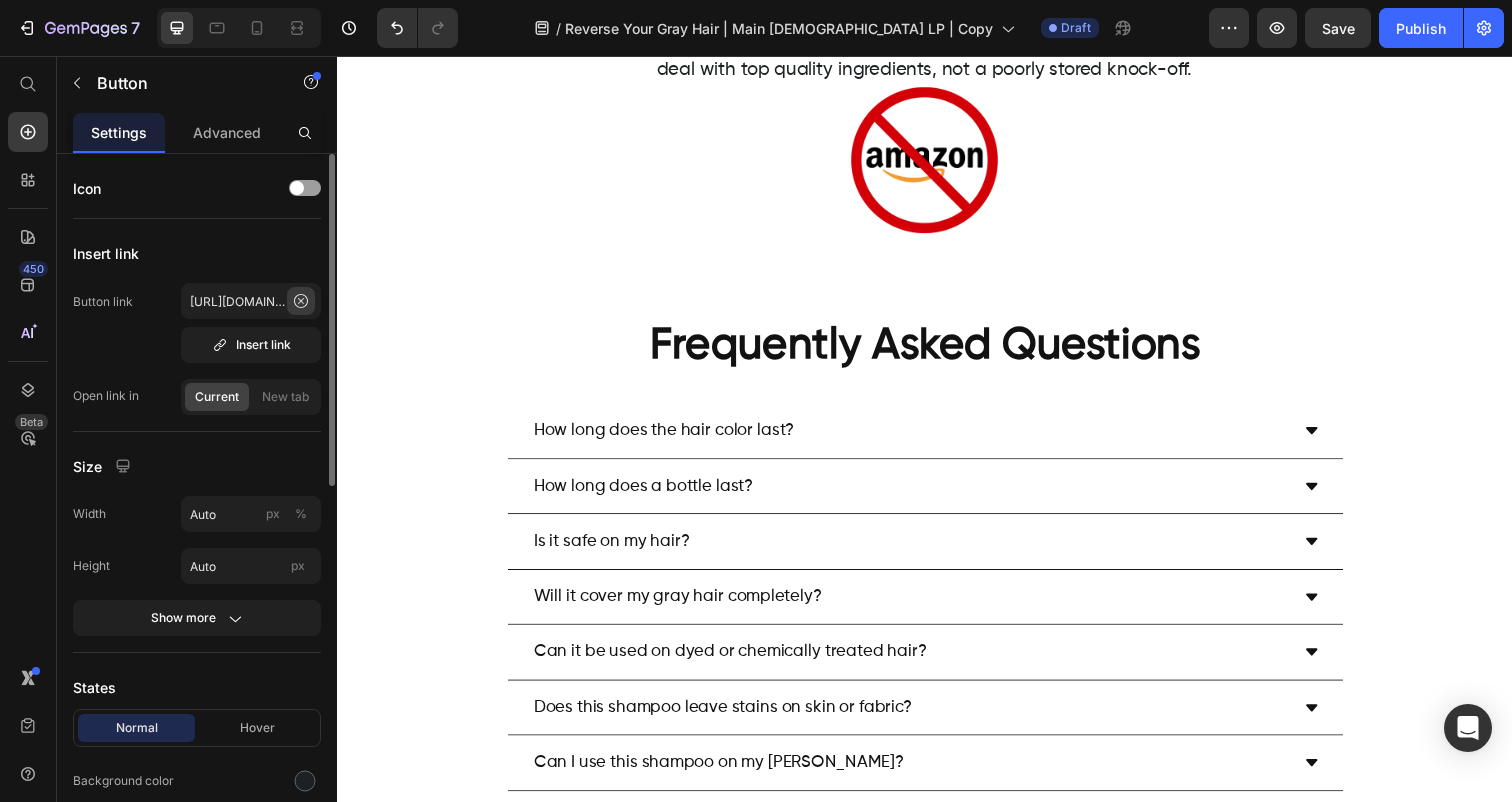 click 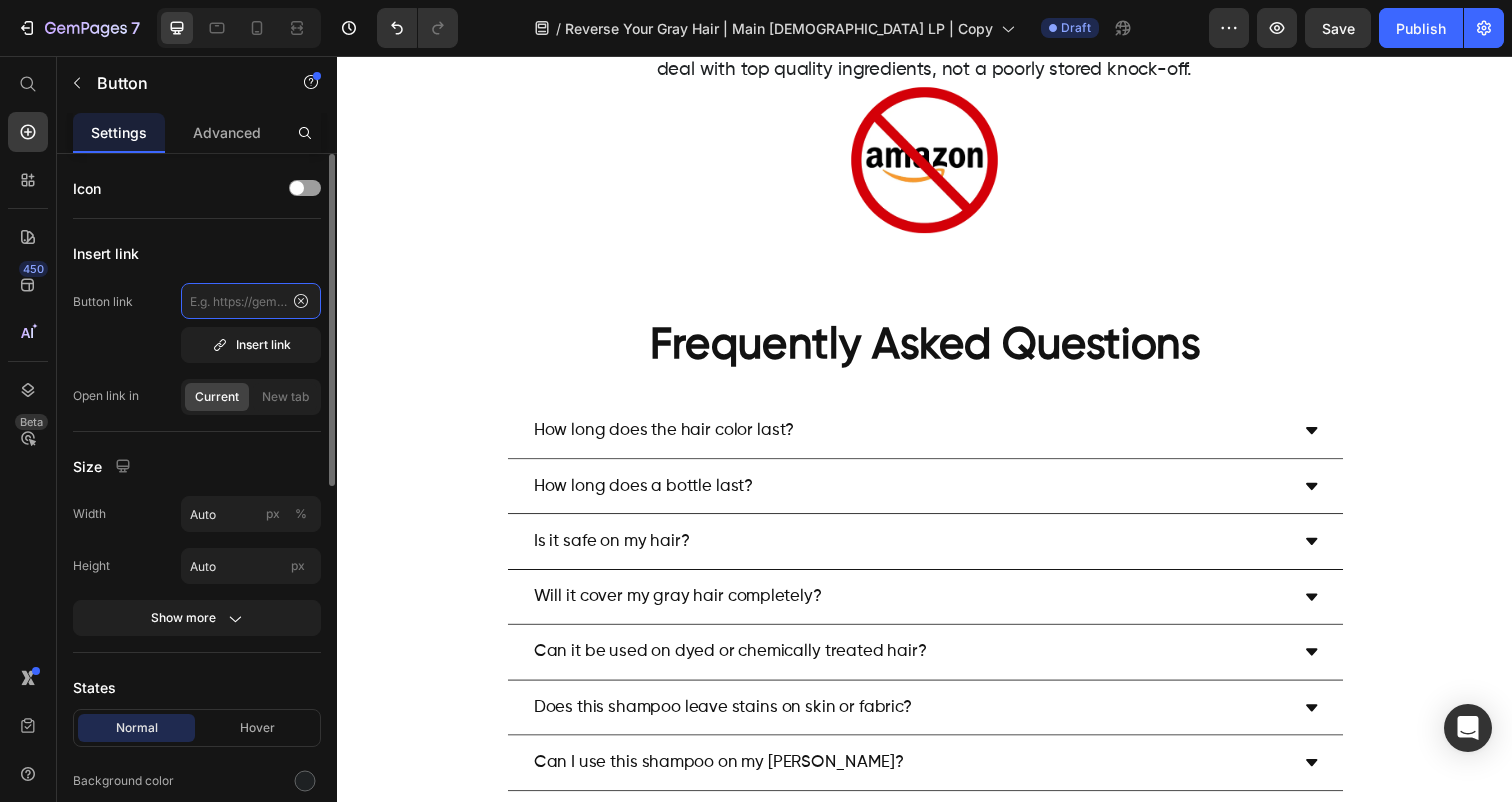scroll, scrollTop: 0, scrollLeft: 0, axis: both 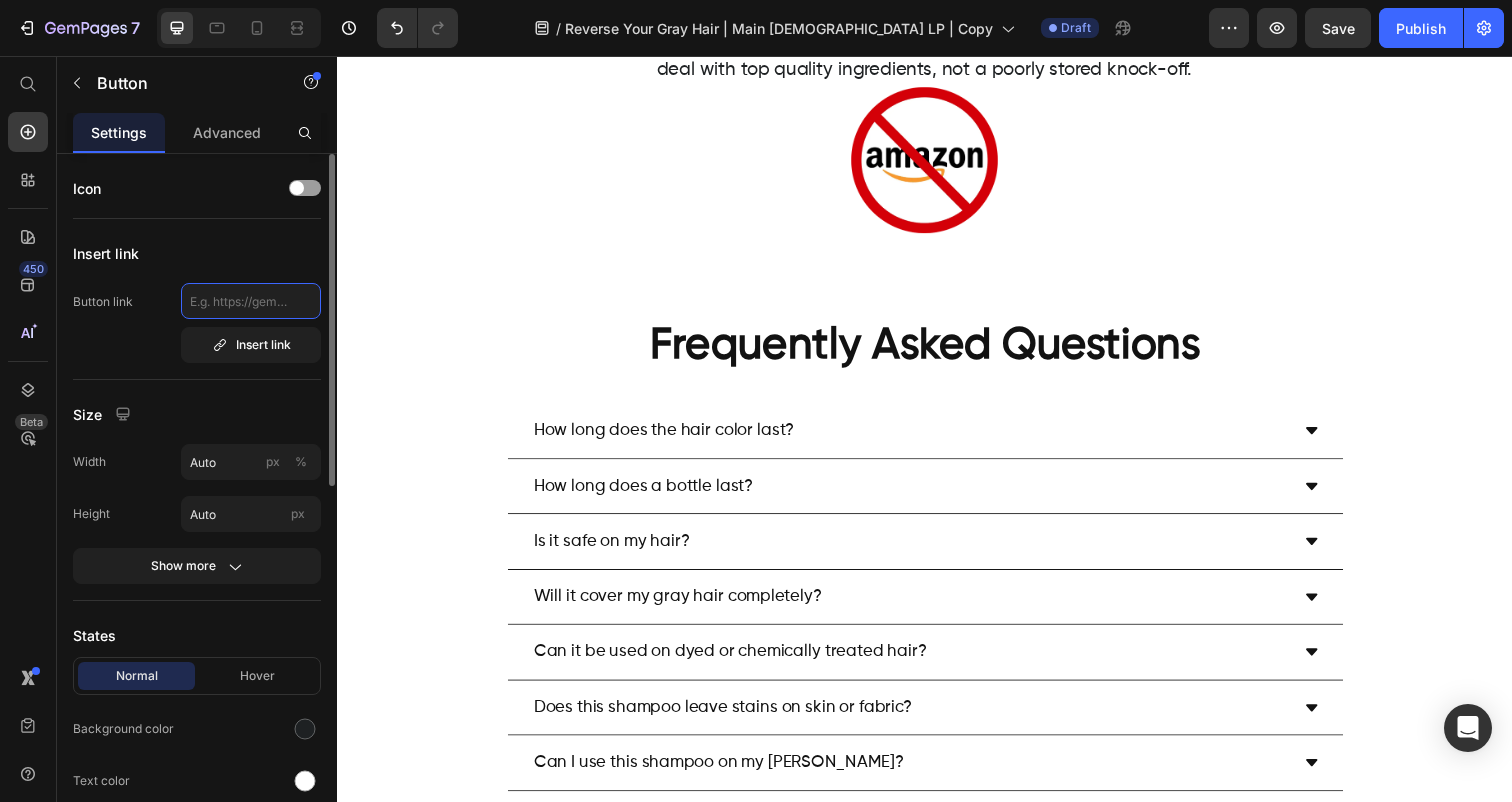 paste on "https://polarhaircare.com/products/instant-dye-shampoo-for-men" 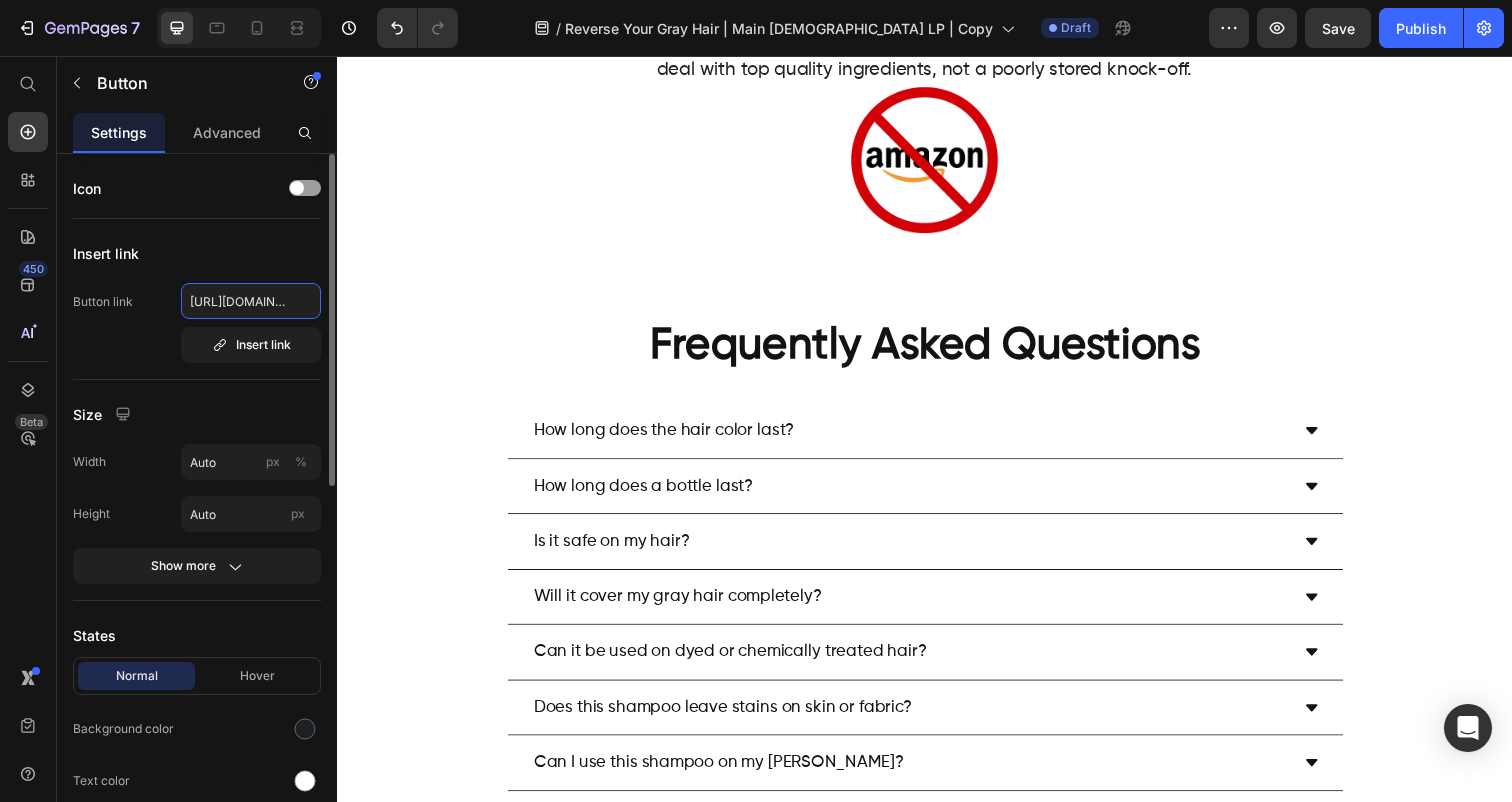 scroll, scrollTop: 0, scrollLeft: 277, axis: horizontal 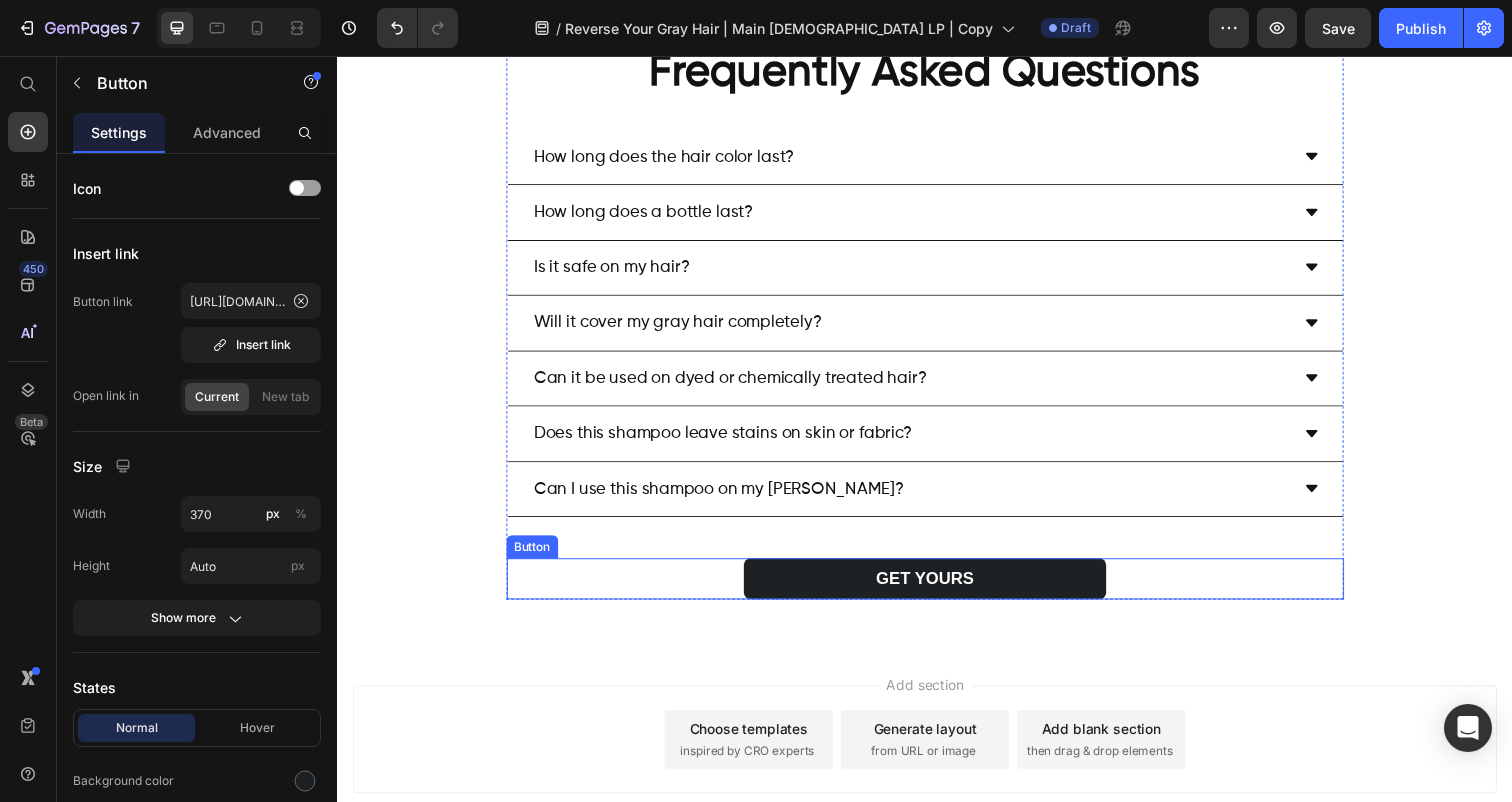 click on "GET YOURS Button" at bounding box center (937, 590) 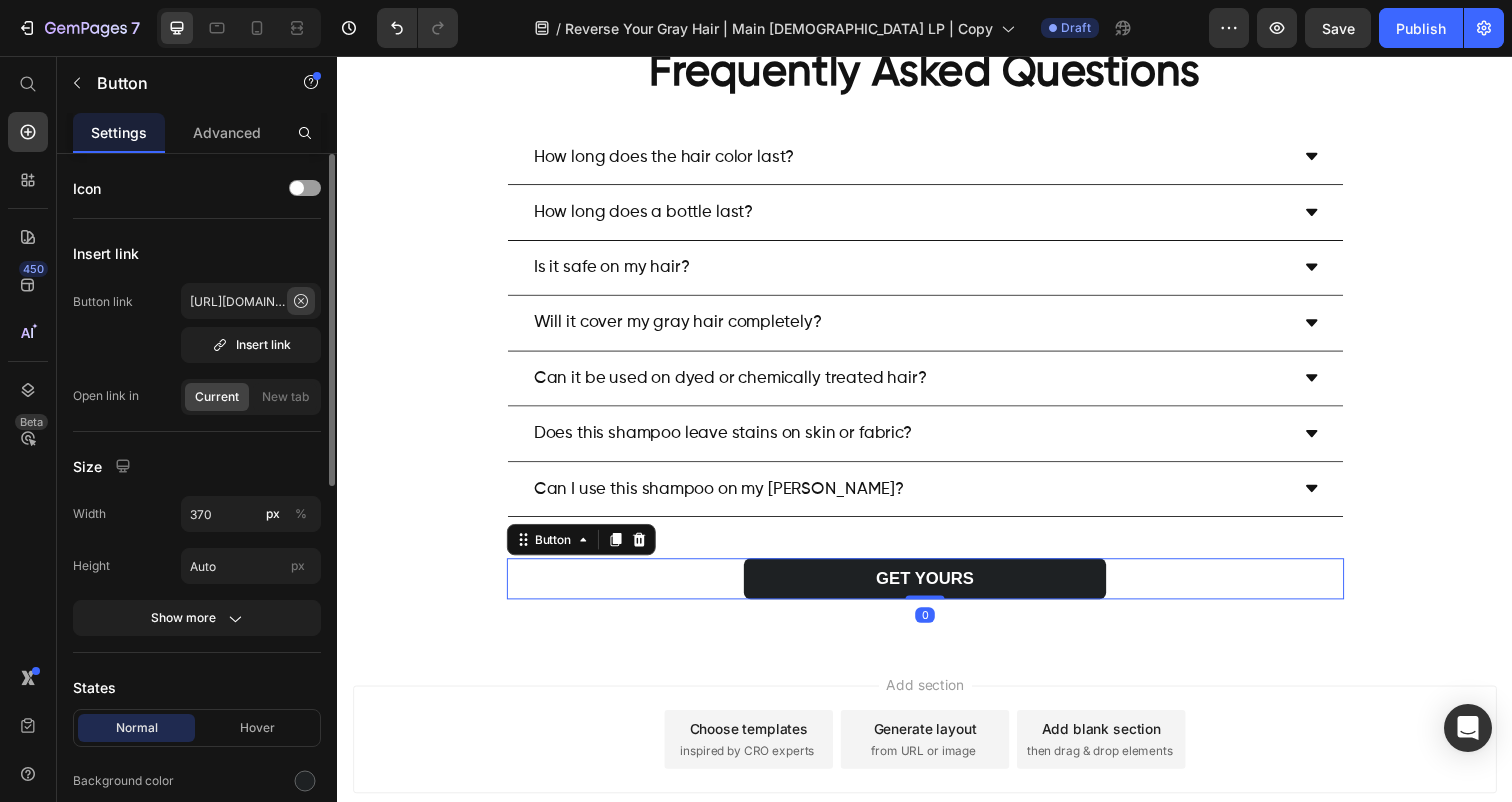 click 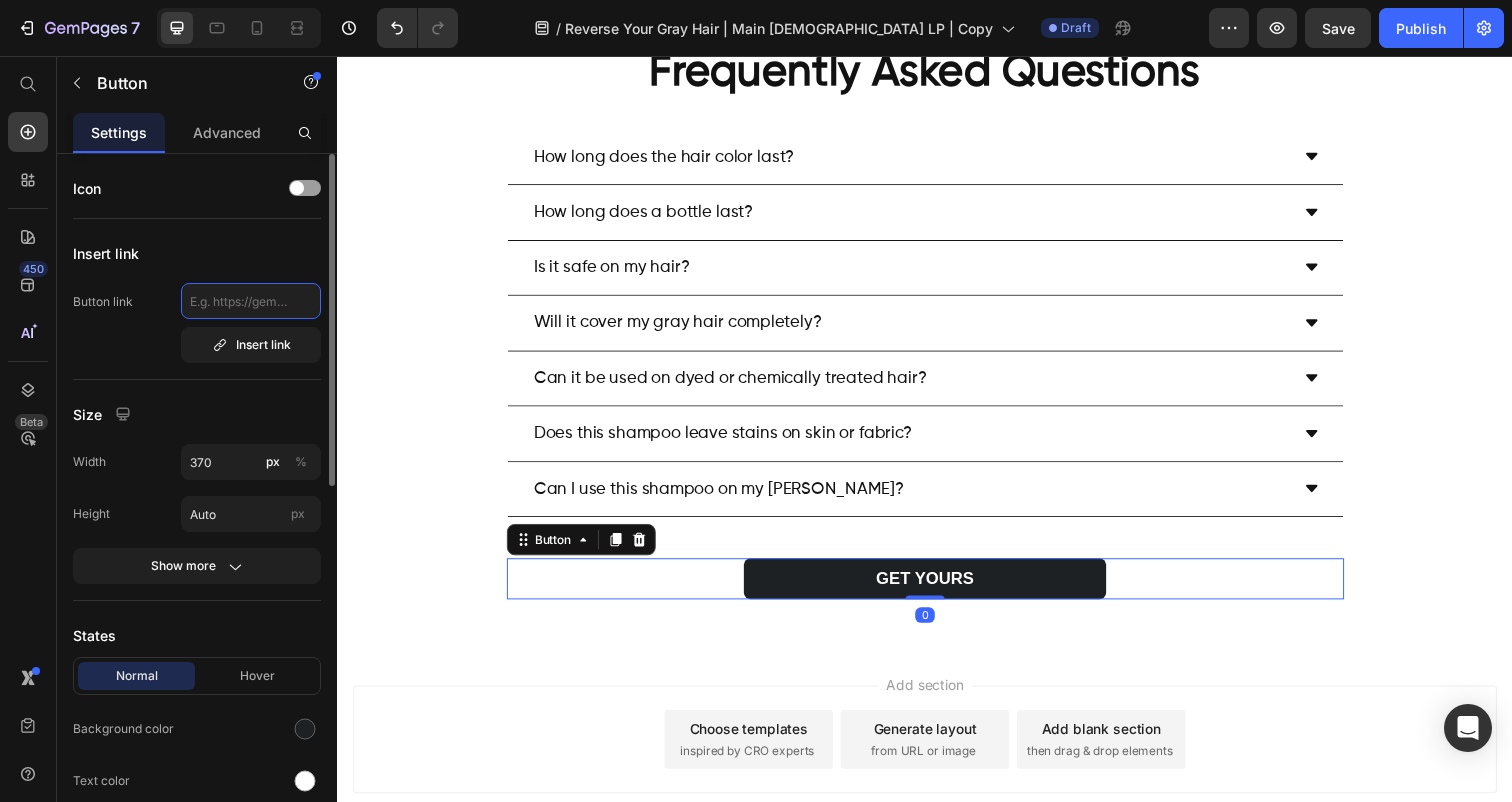 scroll, scrollTop: 0, scrollLeft: 0, axis: both 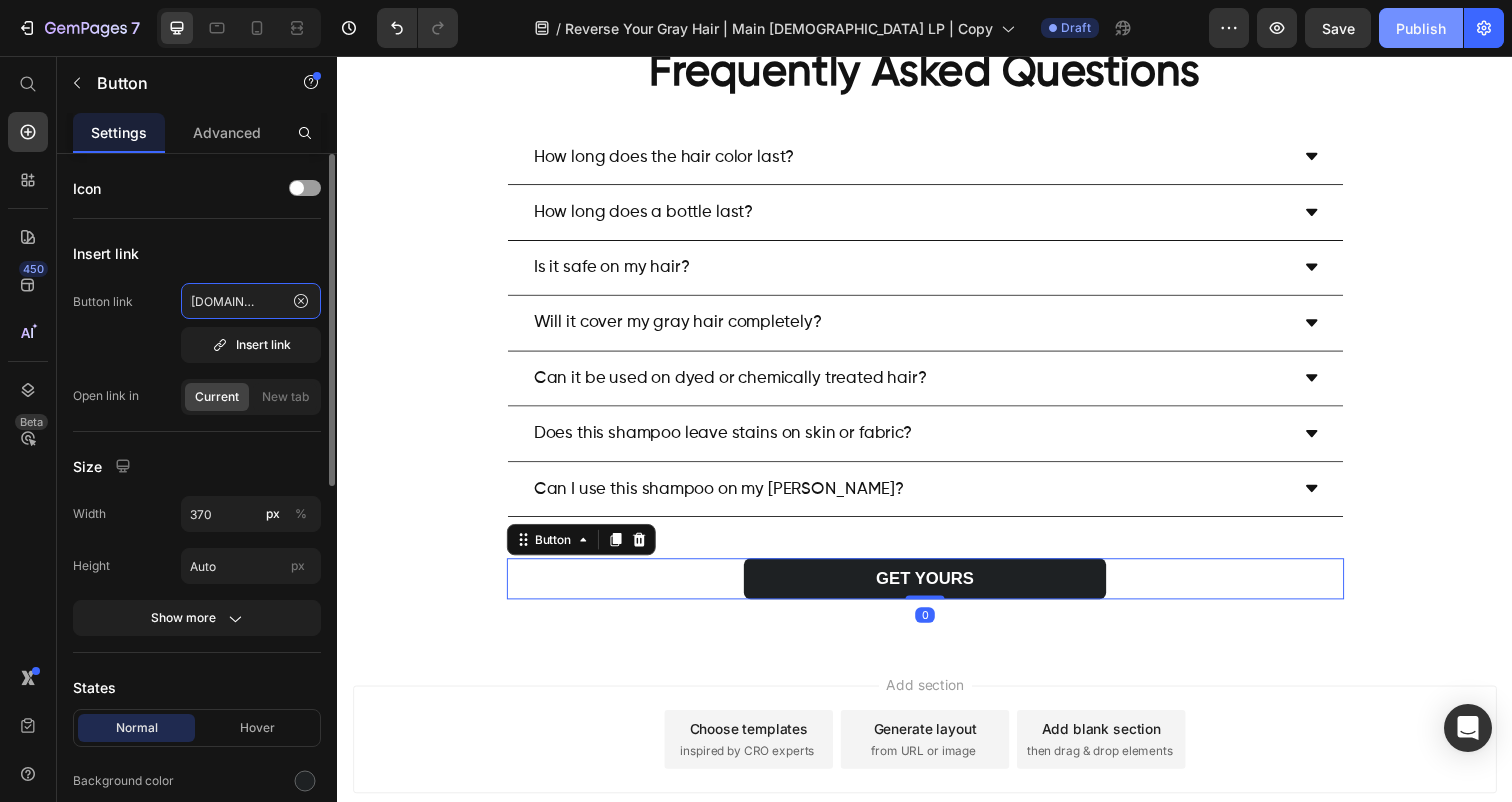 type on "https://polarhaircare.com/products/instant-dye-shampoo-for-men" 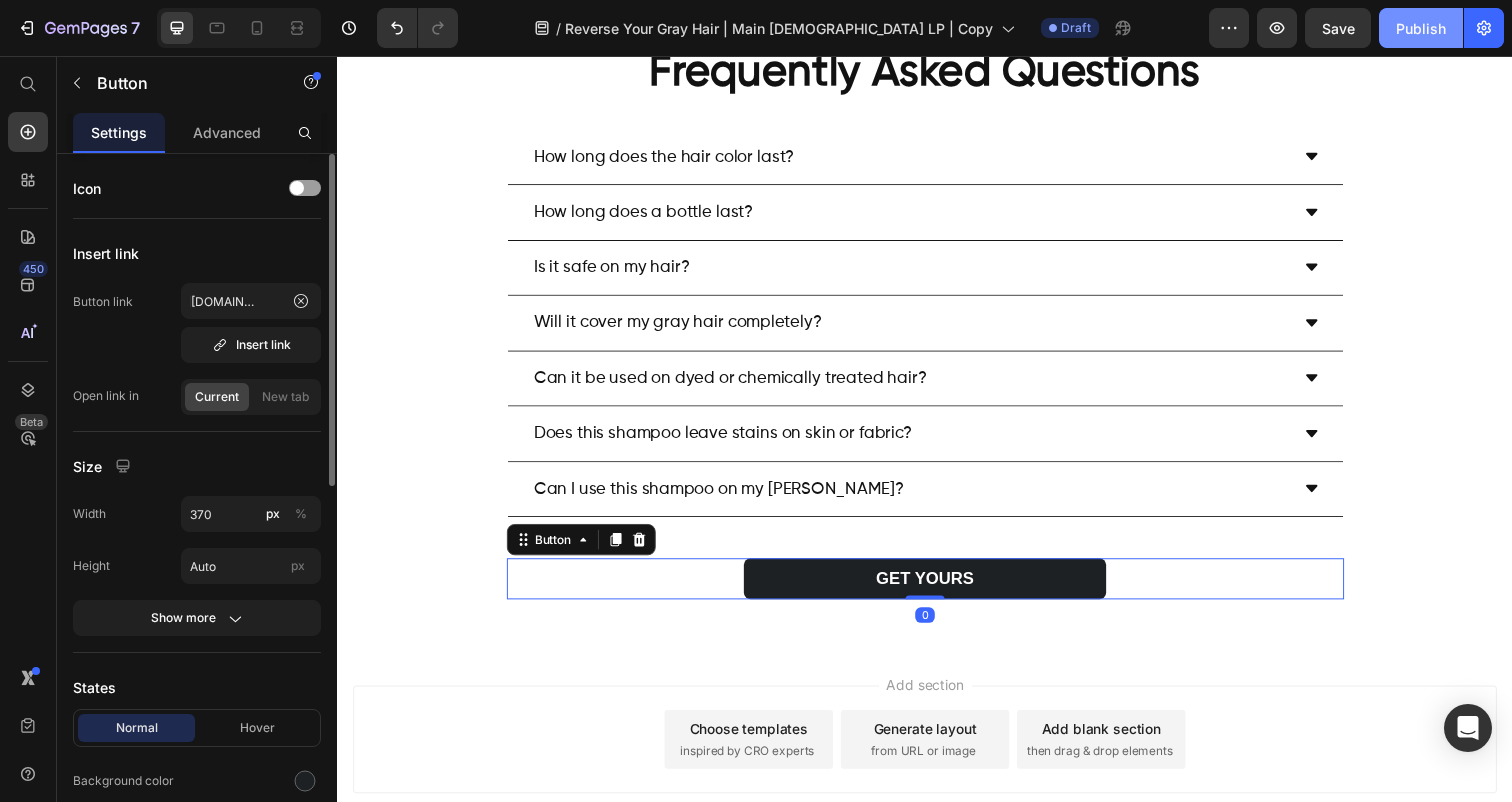 scroll, scrollTop: 0, scrollLeft: 0, axis: both 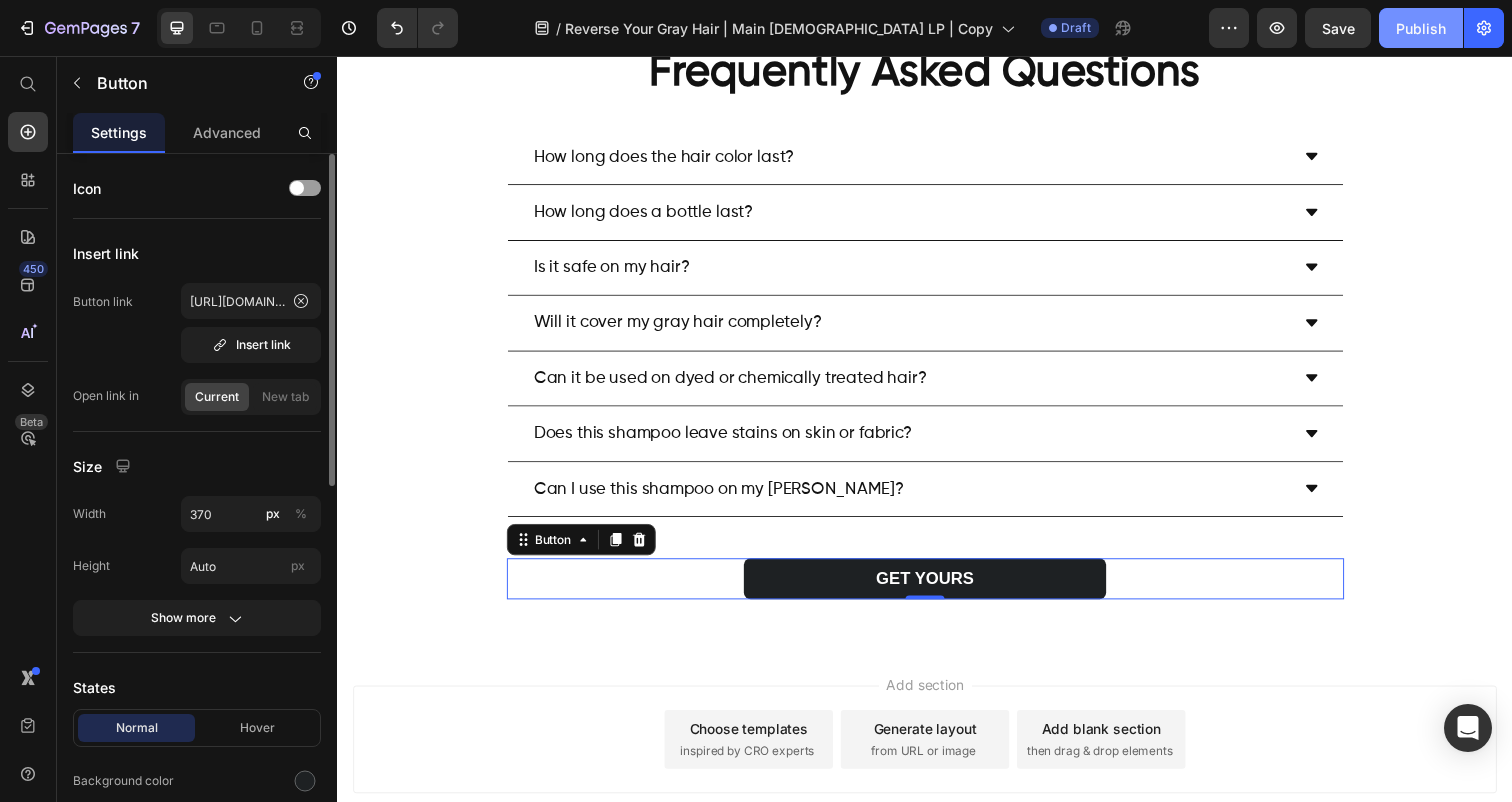 click on "Publish" at bounding box center (1421, 28) 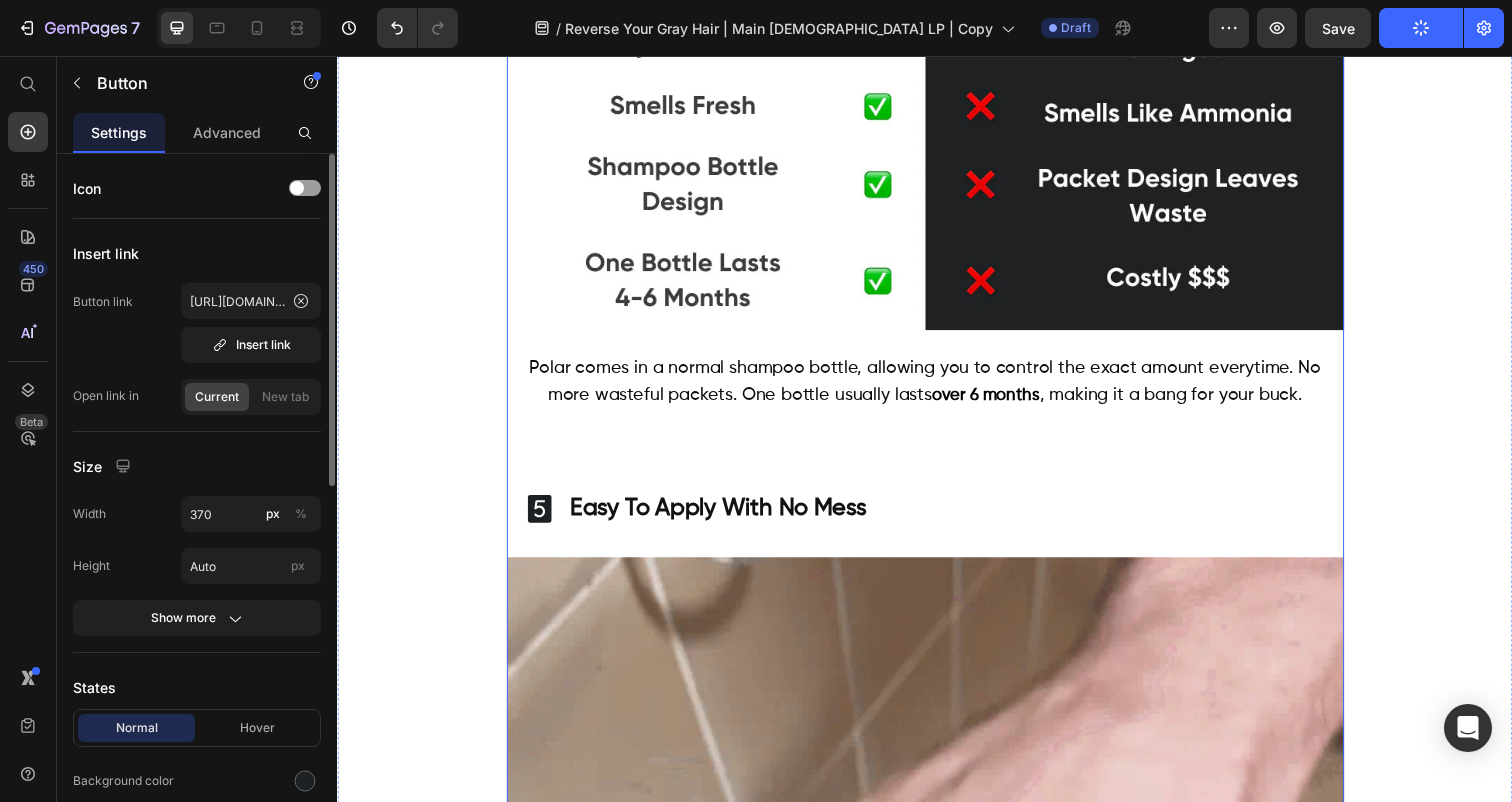 scroll, scrollTop: 5307, scrollLeft: 0, axis: vertical 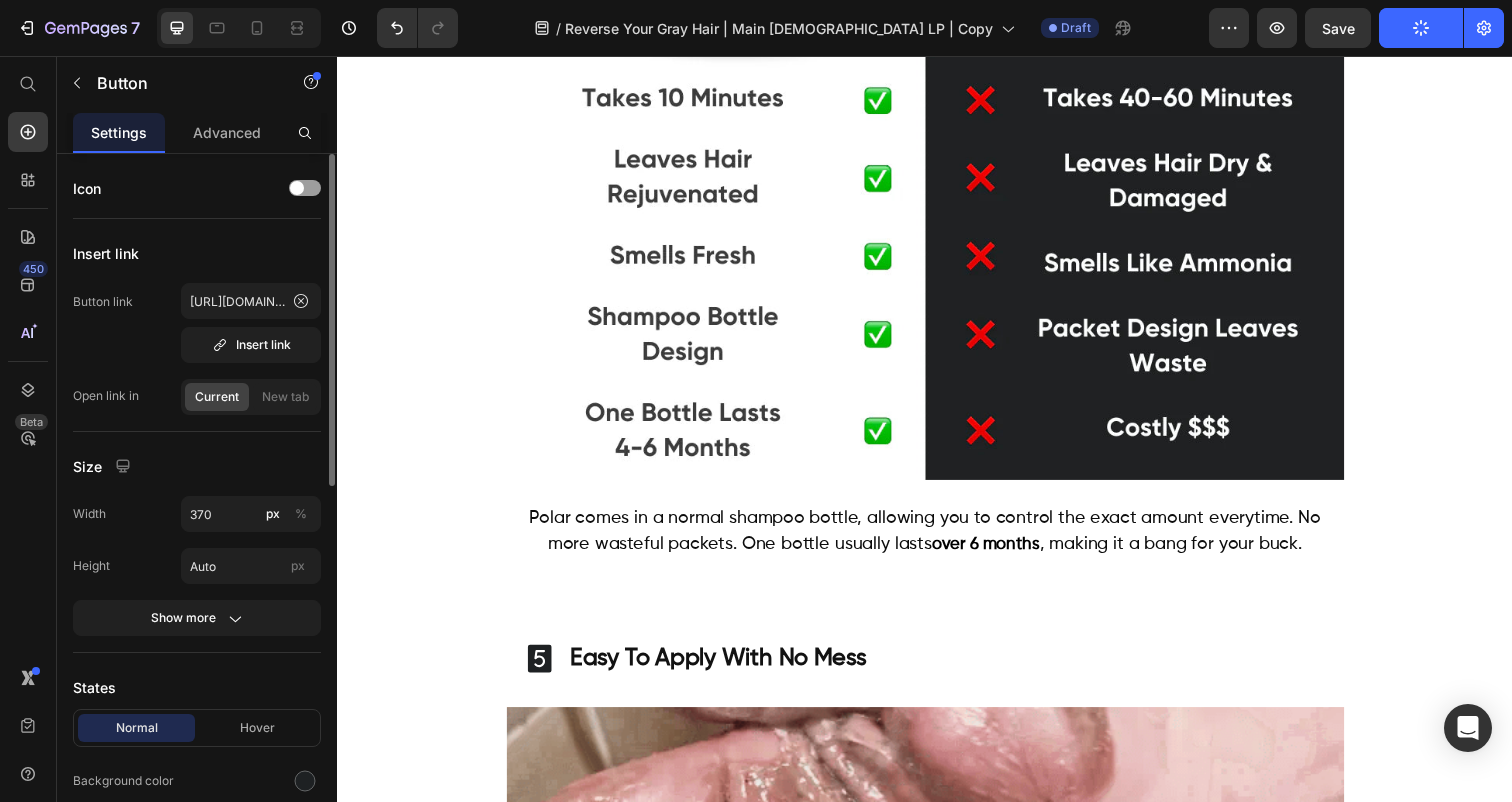 click on "👉GET 50% OFF TODAY Button   64" at bounding box center [937, -537] 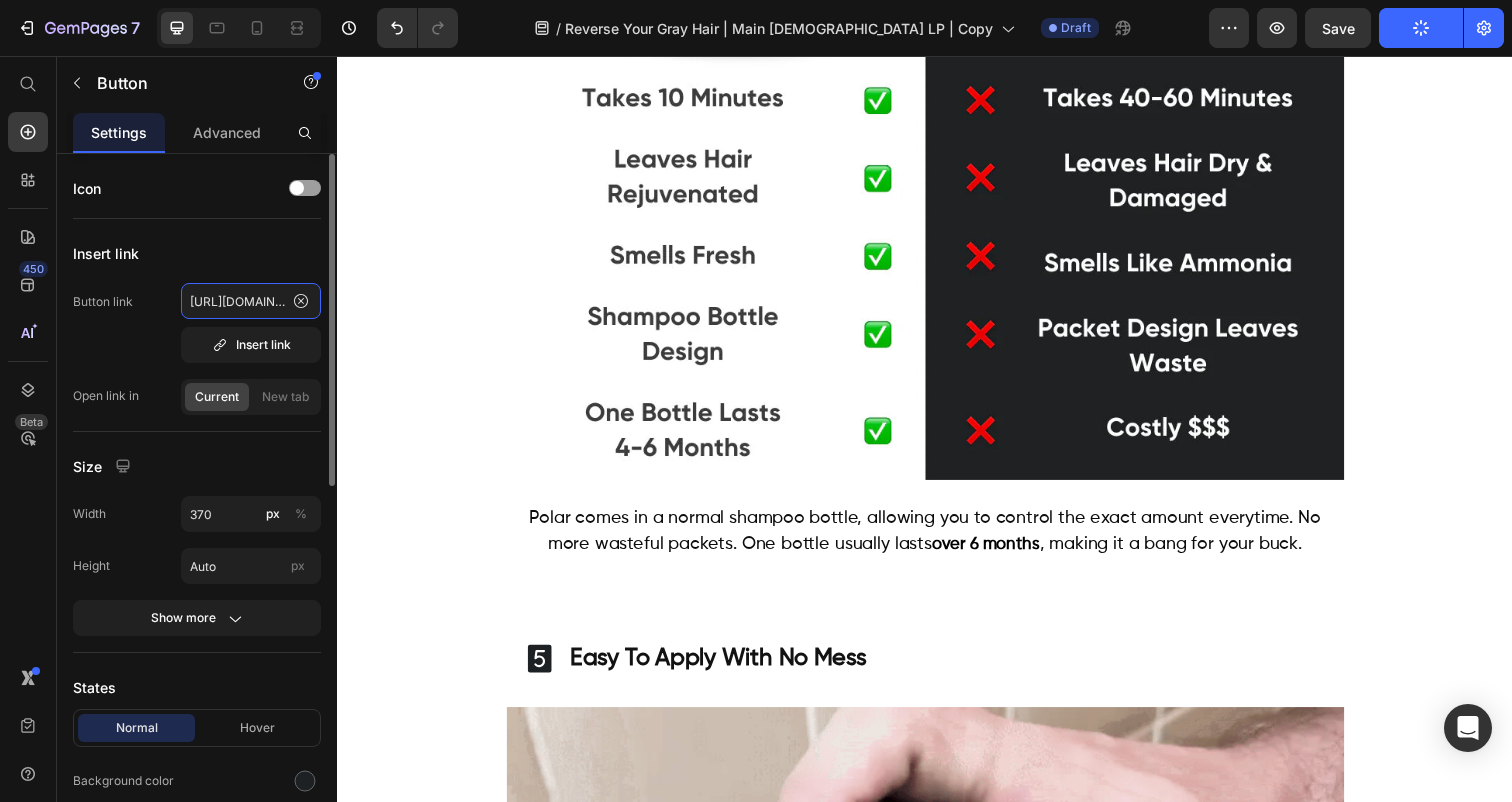 click on "https://polarhaircare.com/products/instant-dye-shampoo-for-men" 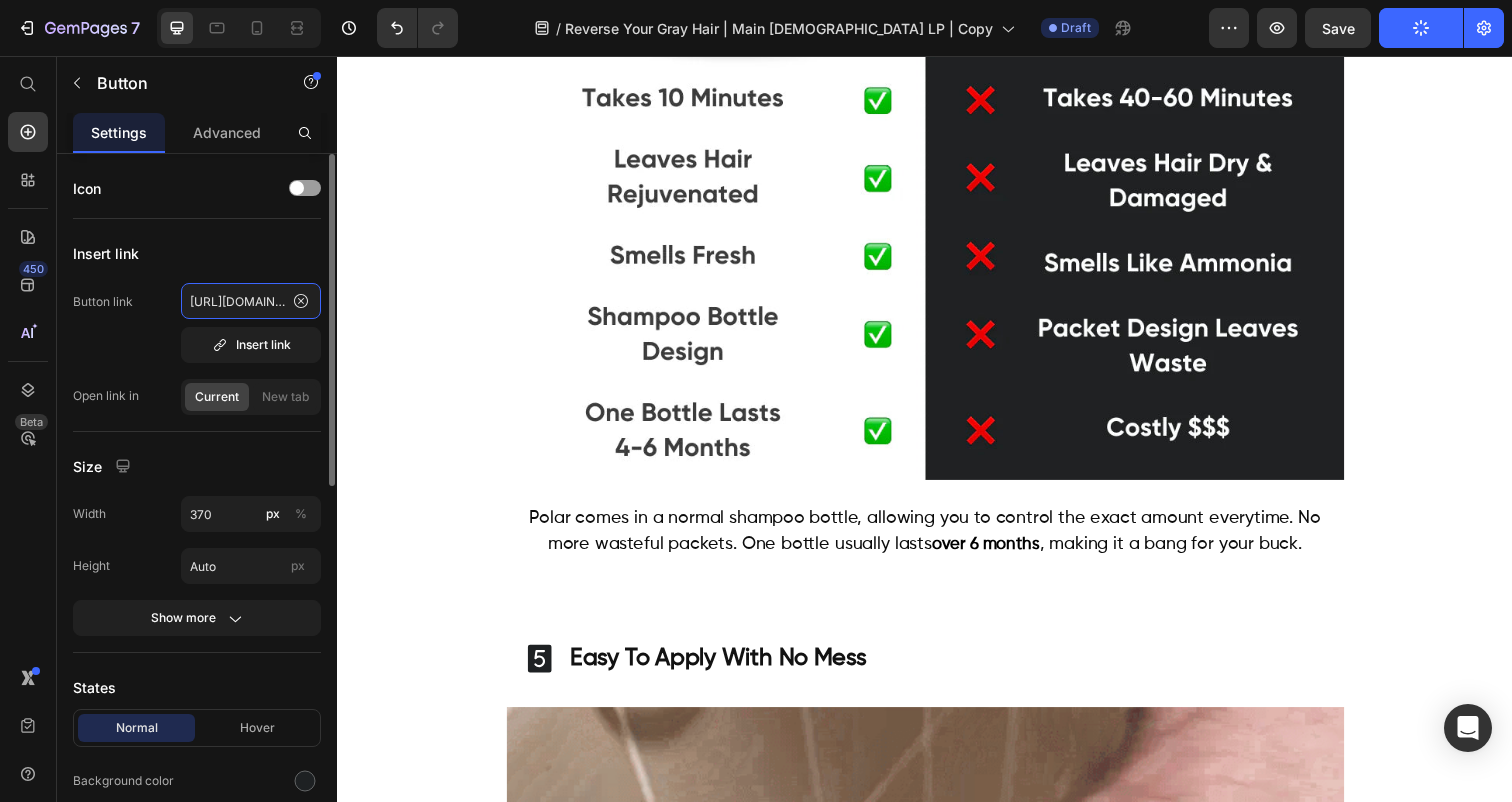 click on "https://polarhaircare.com/products/instant-dye-shampoo-for-men" 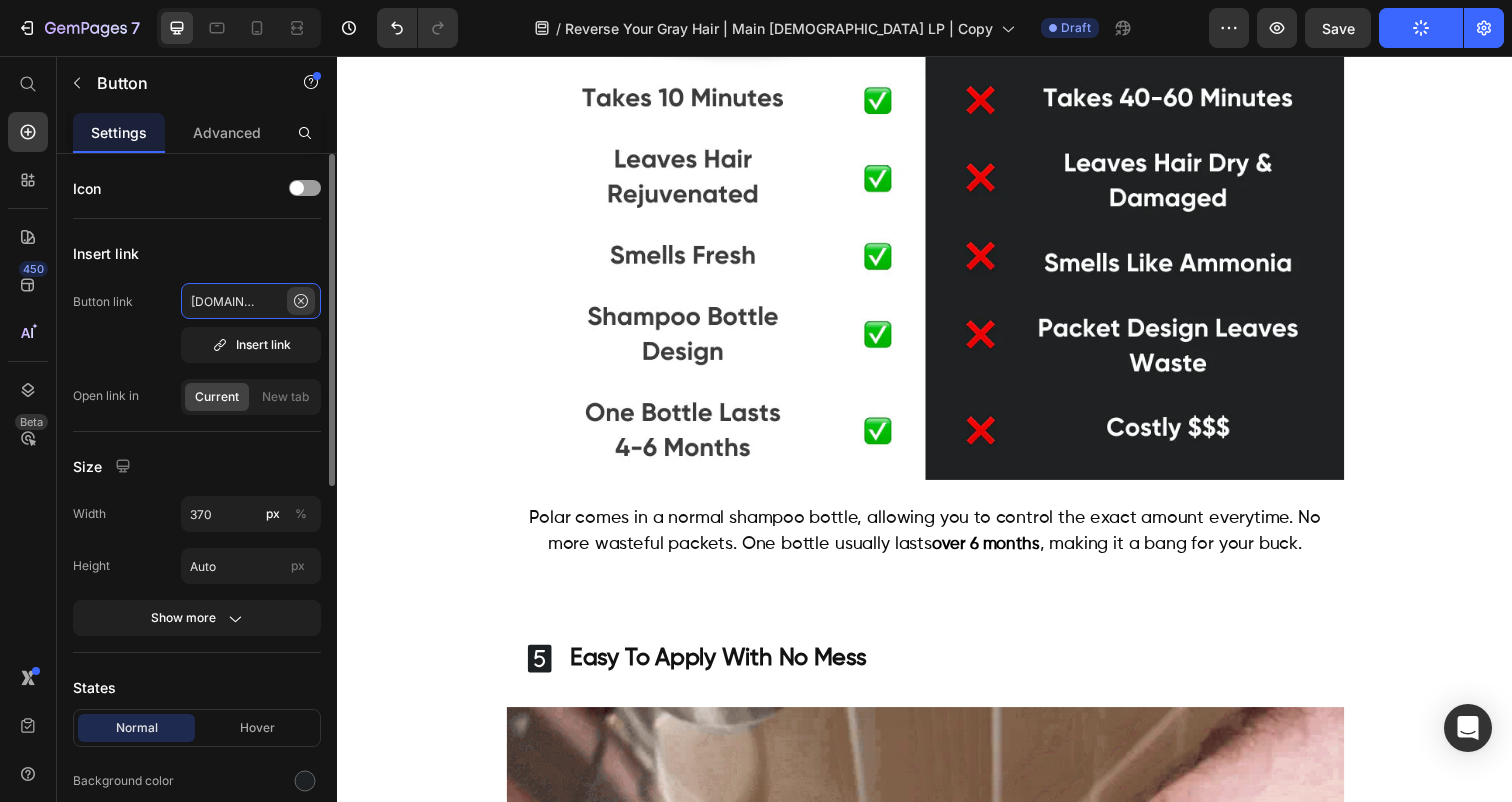 scroll, scrollTop: 0, scrollLeft: 278, axis: horizontal 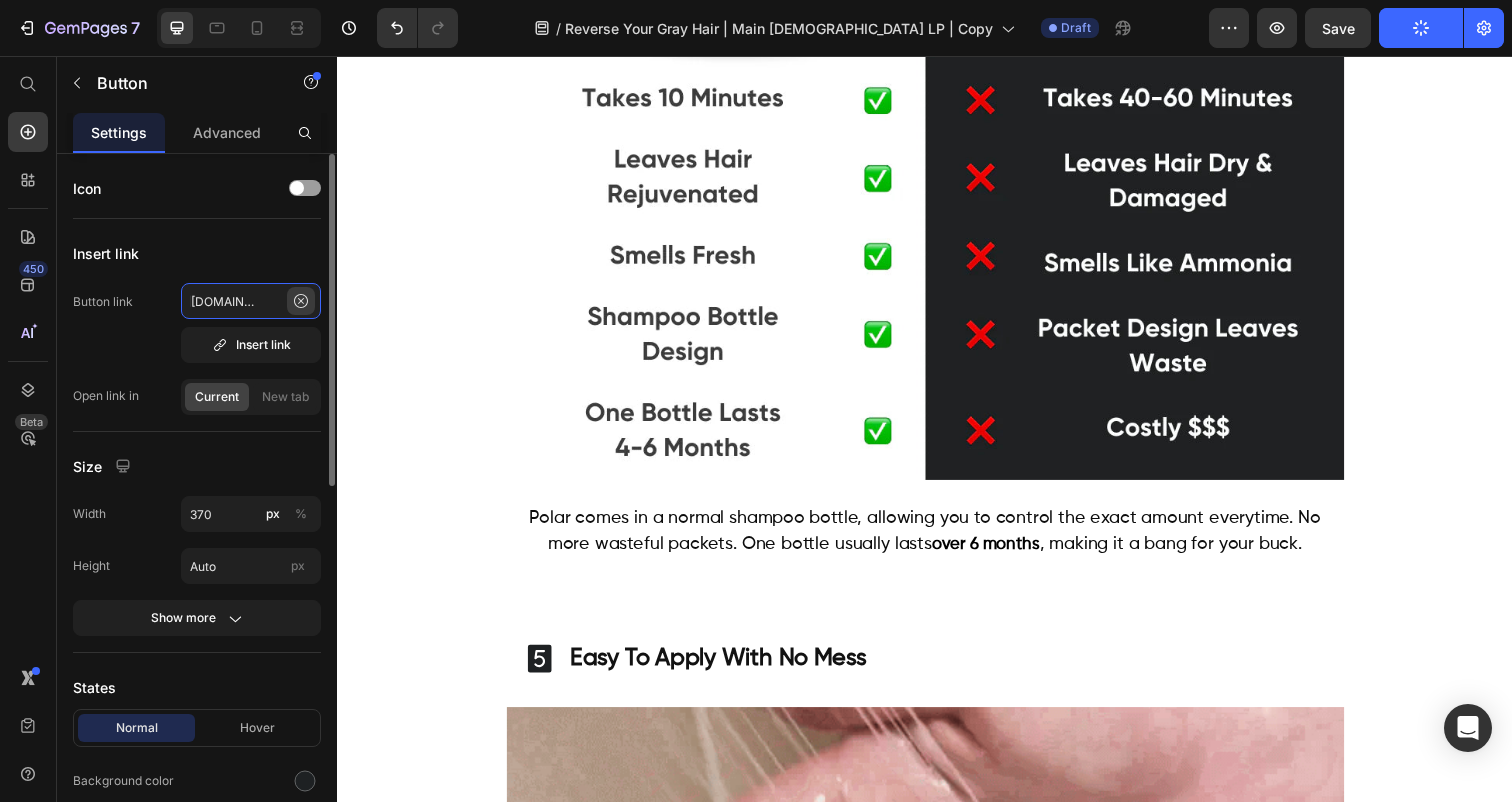 drag, startPoint x: 221, startPoint y: 300, endPoint x: 292, endPoint y: 300, distance: 71 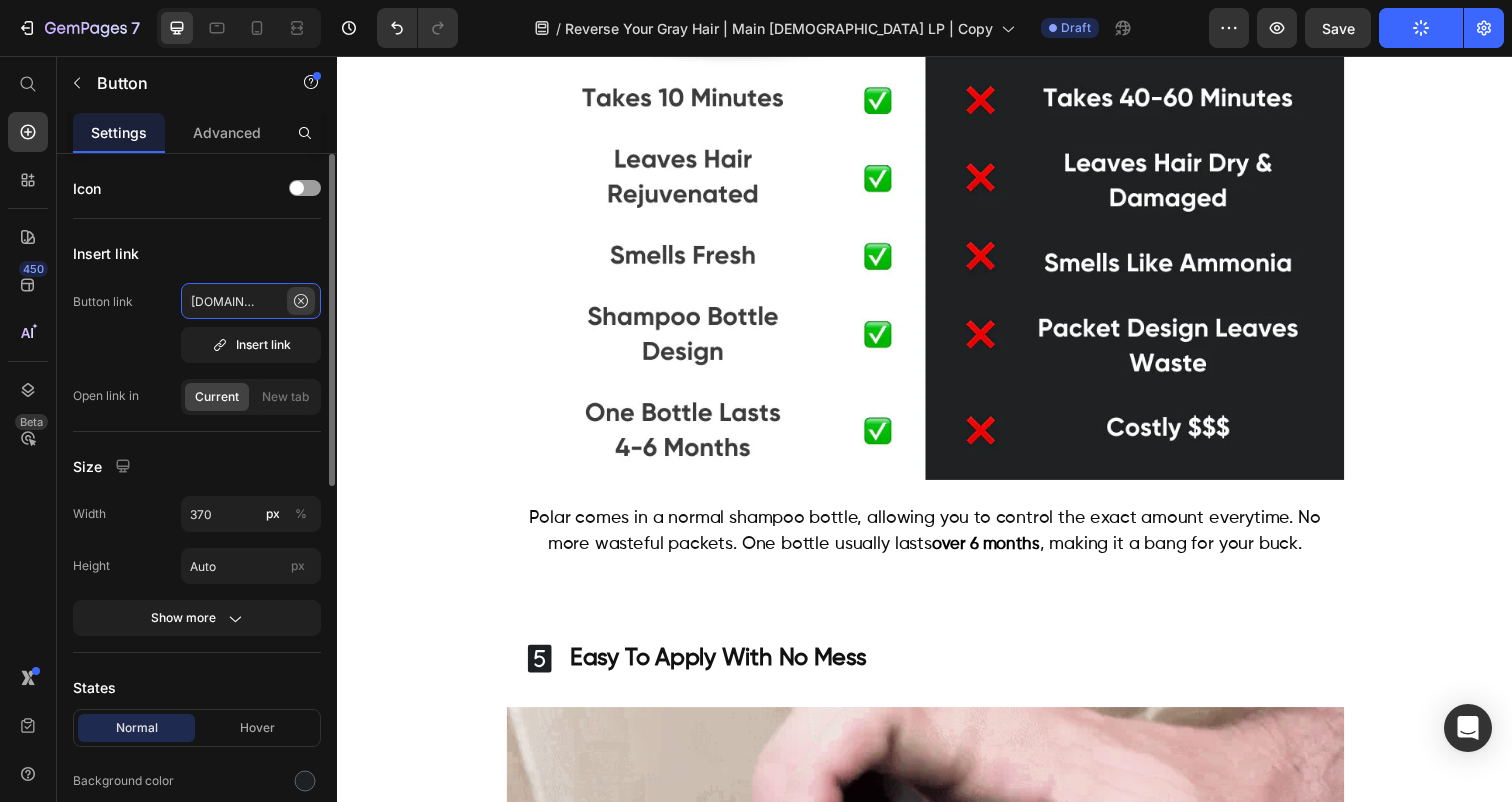 click on "https://polarhaircare.com/products/instant-dye-shampoo-for-men" 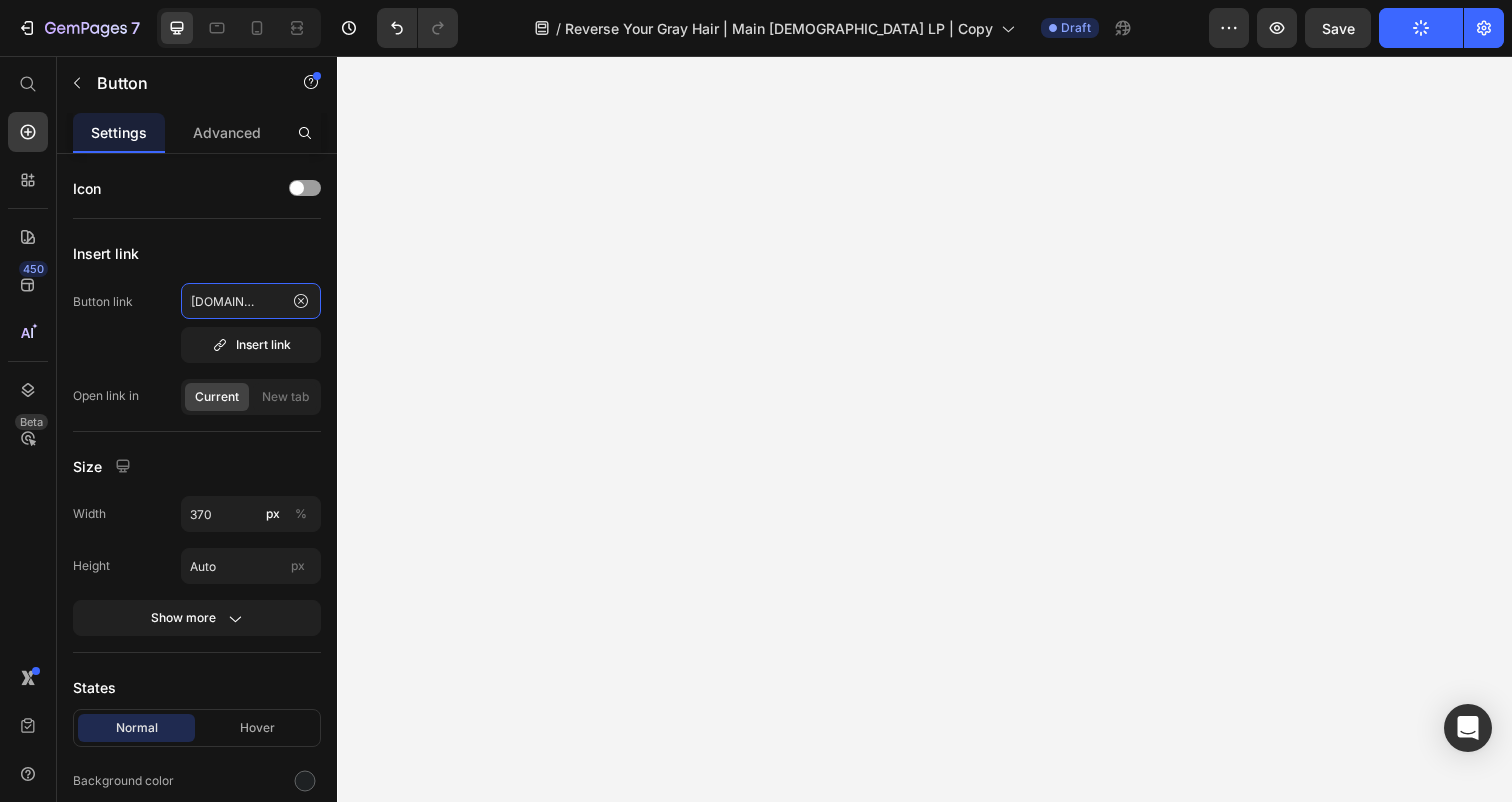 scroll, scrollTop: 7395, scrollLeft: 0, axis: vertical 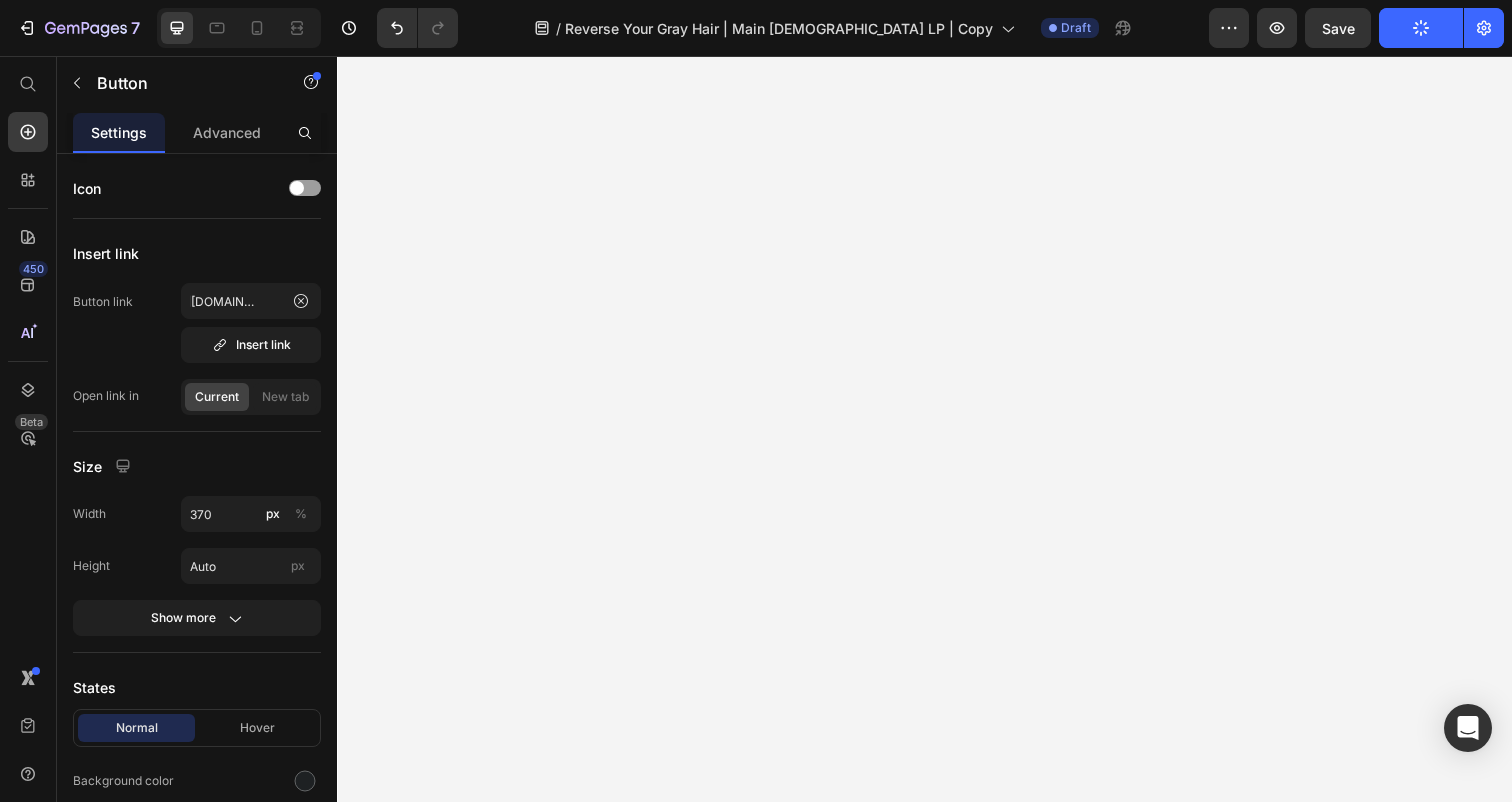 click on "TRY IT TODAY, 100% RISK-FREE Button" at bounding box center (937, -385) 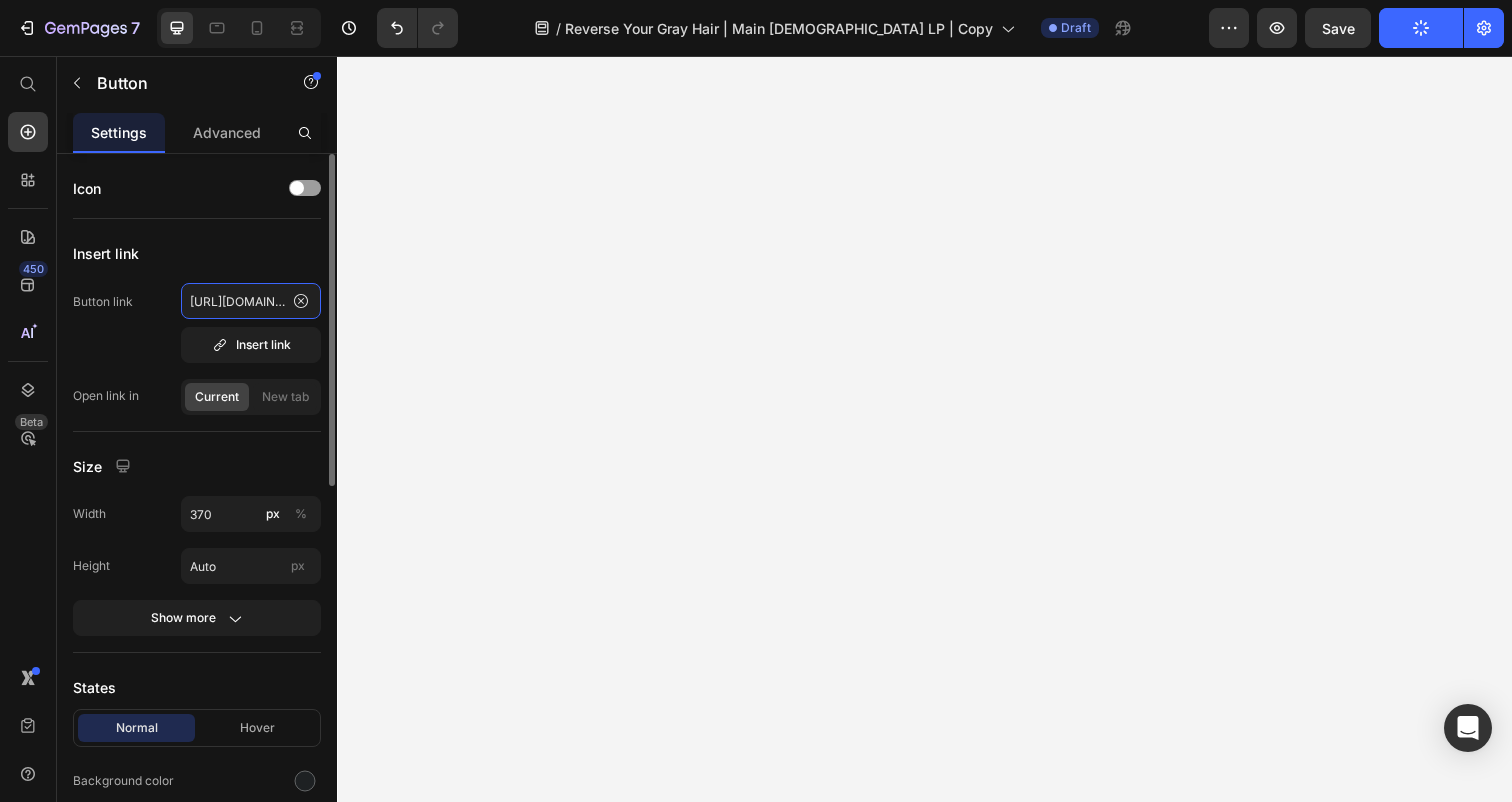 click on "https://polarhaircare.com/products/instant-dye-shampoo-for-men" 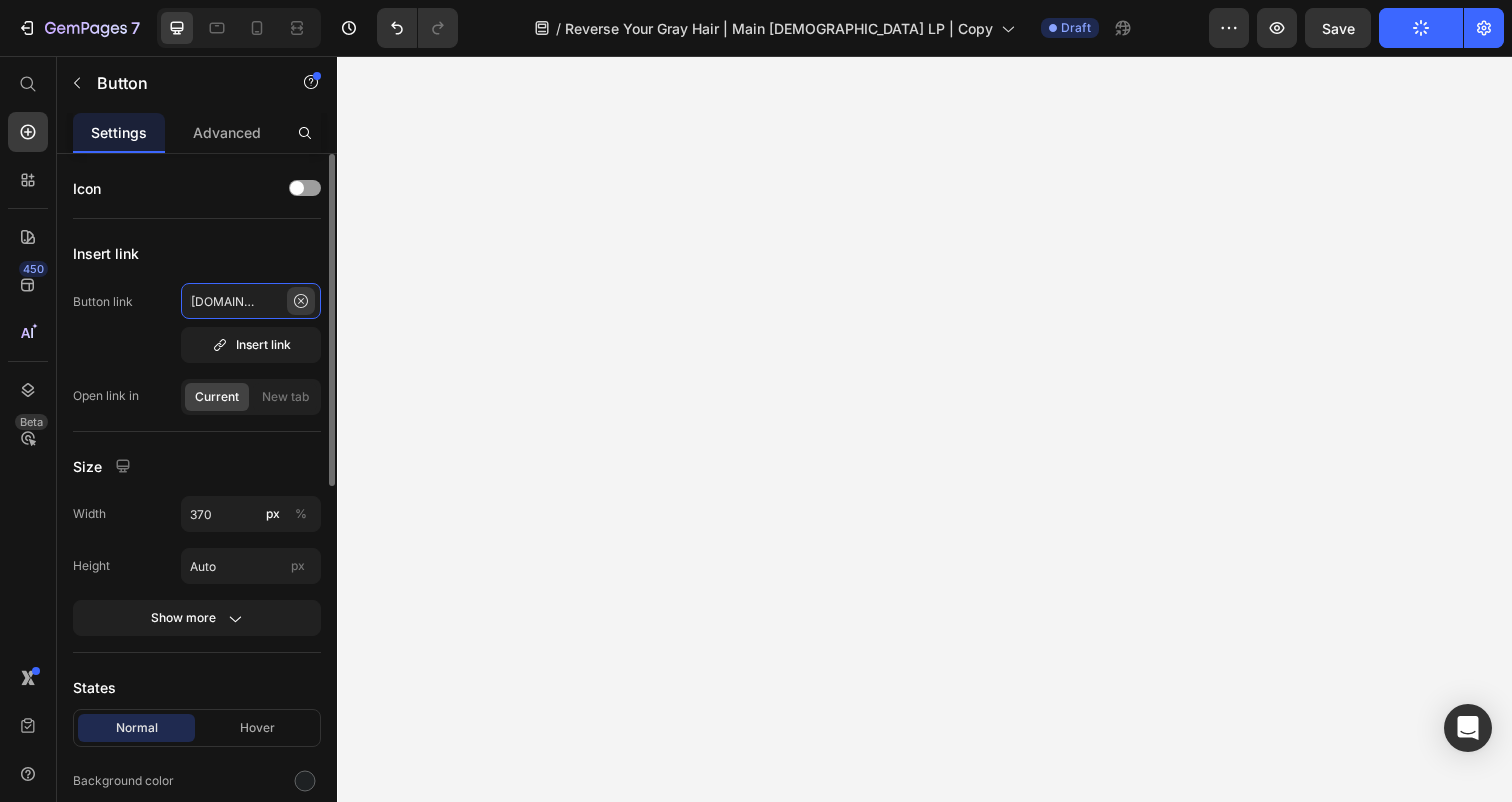 scroll, scrollTop: 0, scrollLeft: 278, axis: horizontal 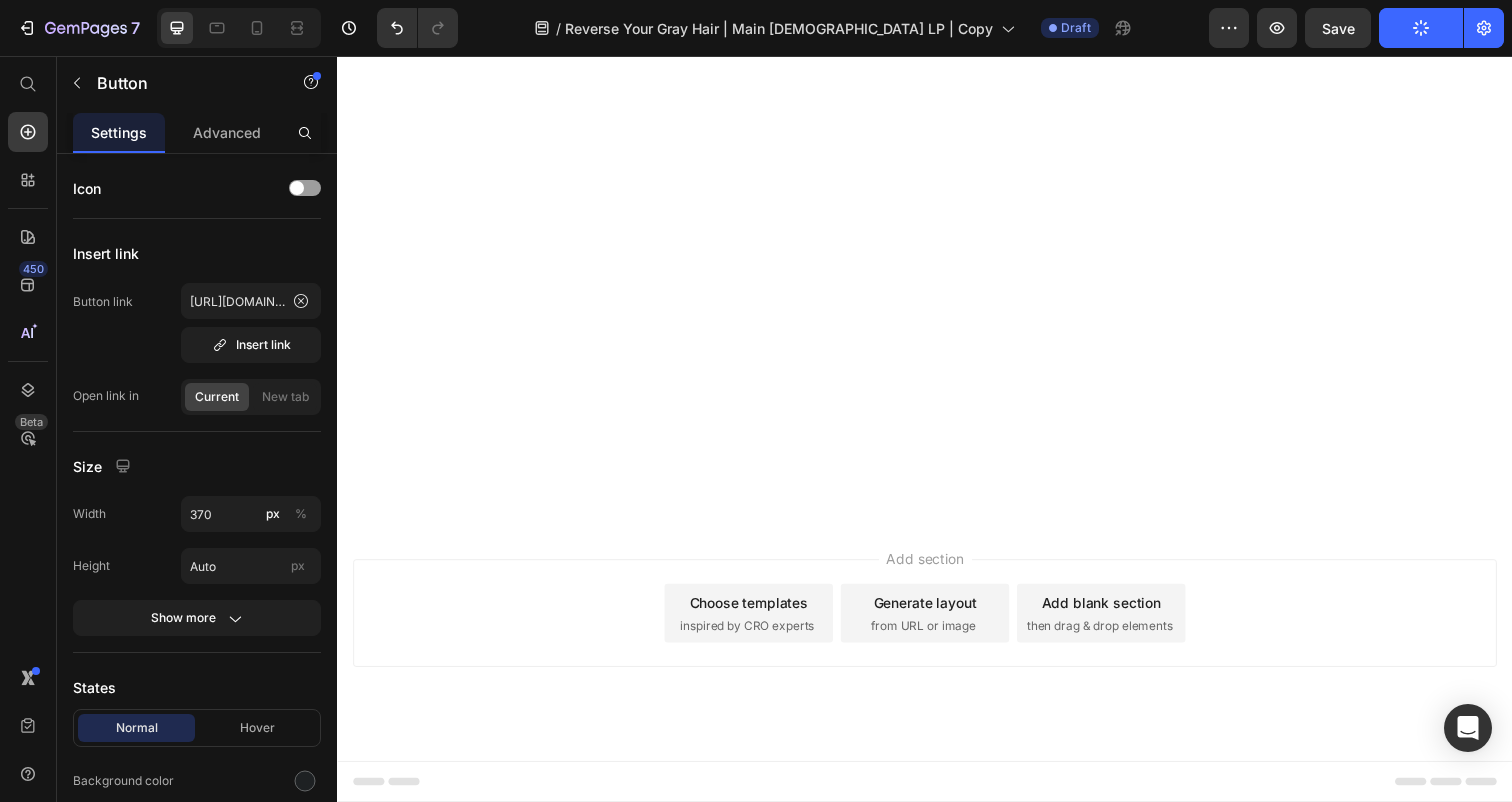 click on "TRY POLAR TODAY Button   48" at bounding box center [937, -1328] 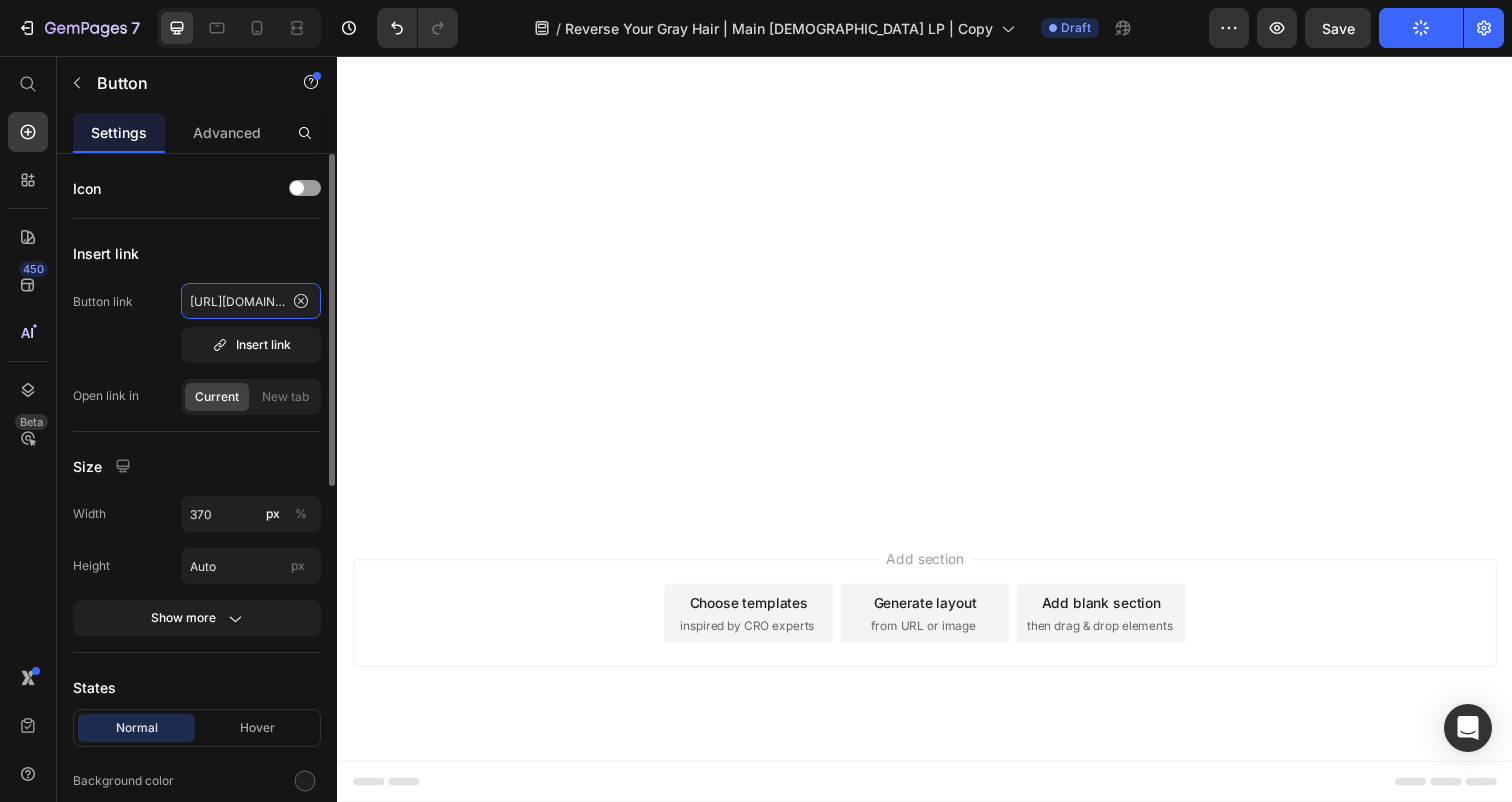 click on "https://polarhaircare.com/products/instant-dye-shampoo-for-men" 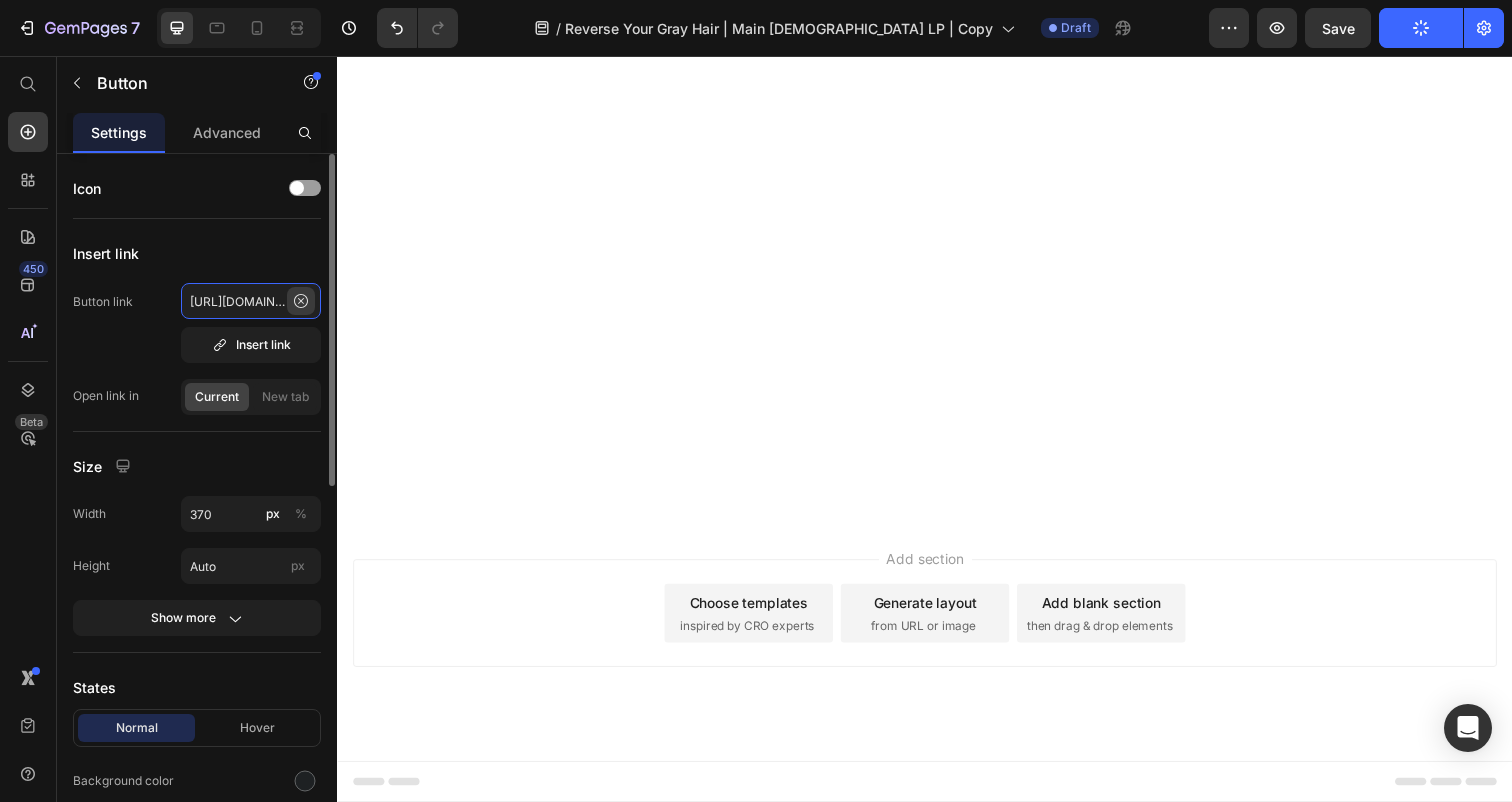 scroll, scrollTop: 0, scrollLeft: 278, axis: horizontal 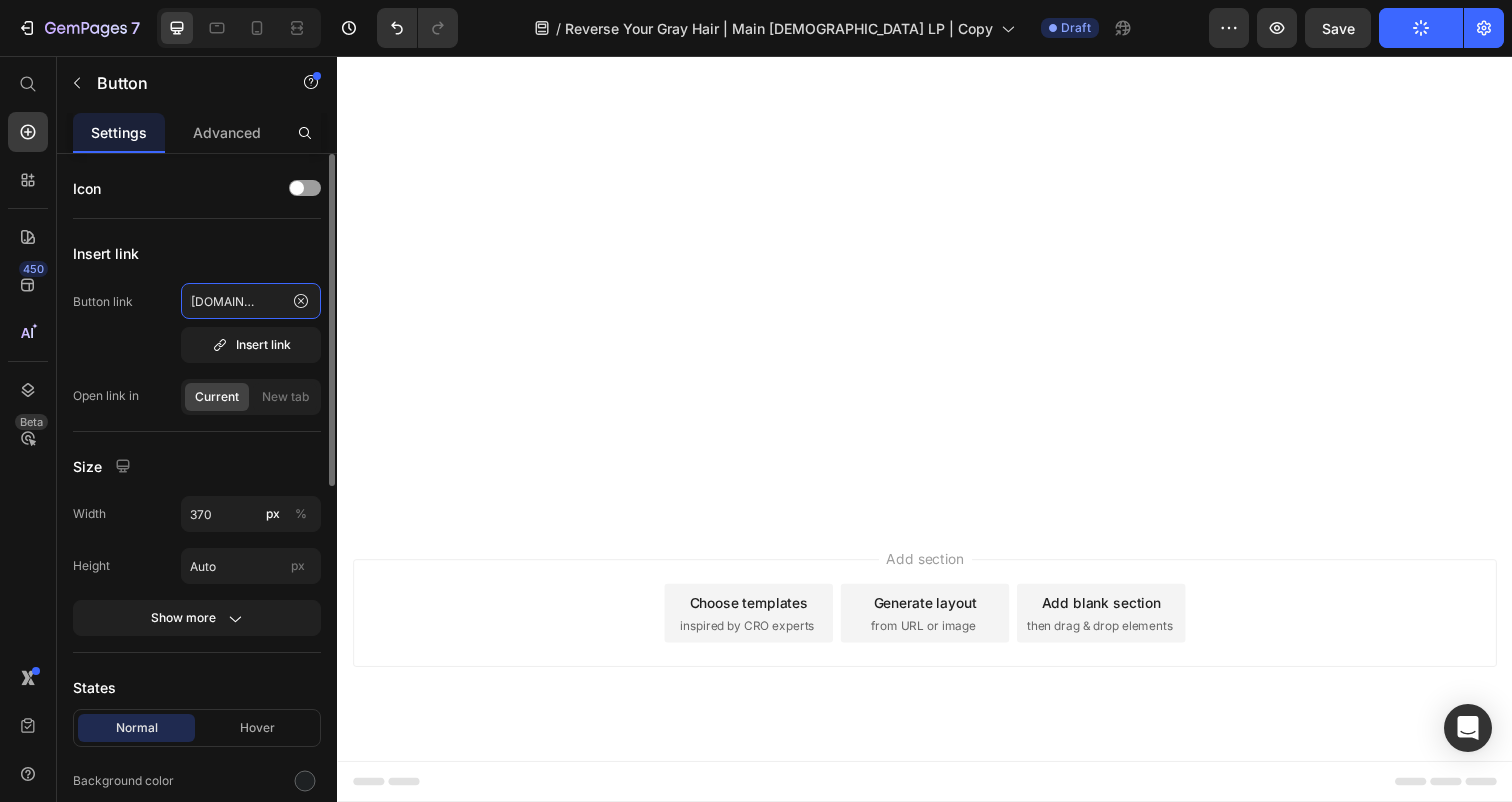 drag, startPoint x: 230, startPoint y: 303, endPoint x: 318, endPoint y: 302, distance: 88.005684 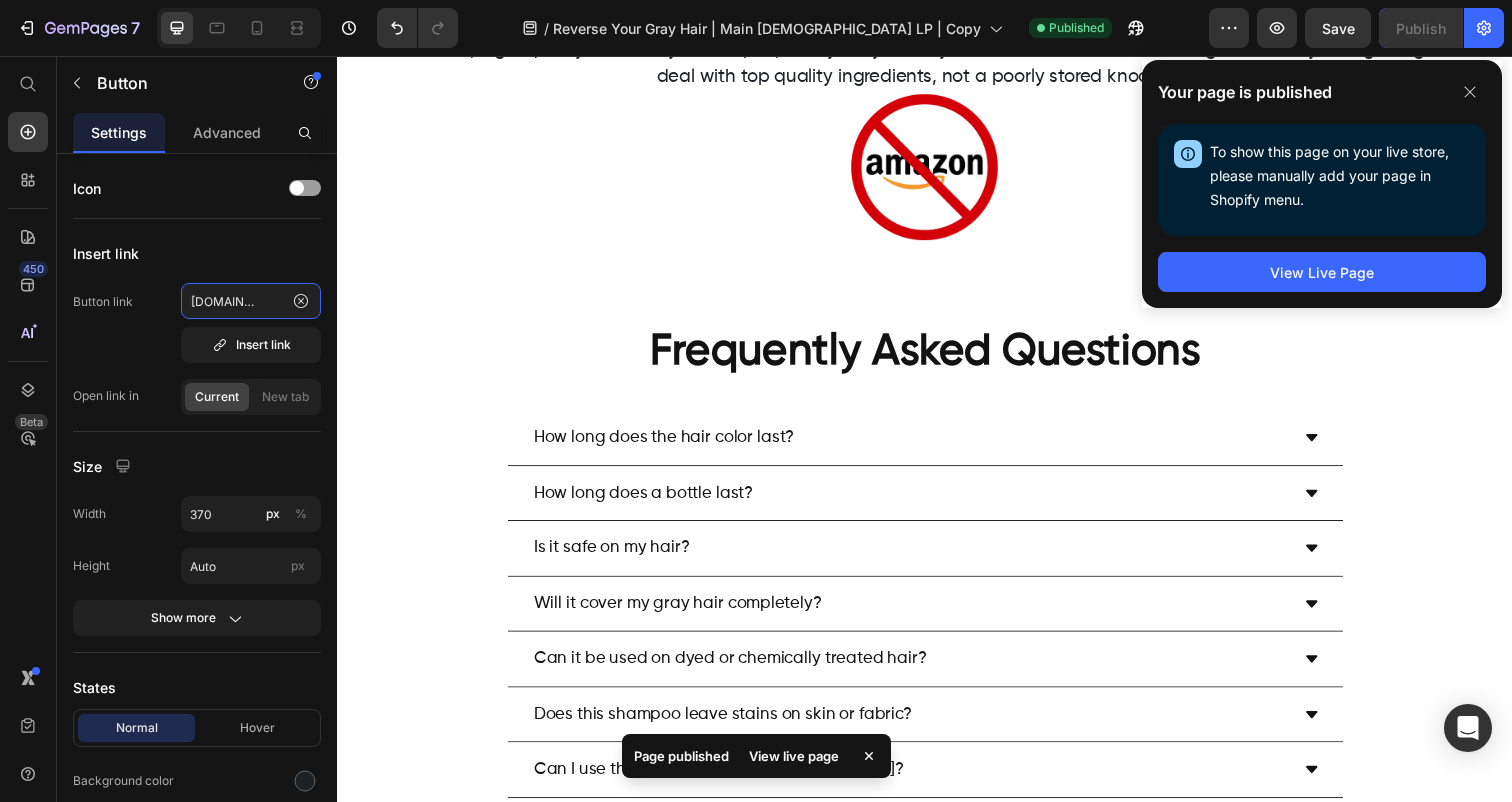 scroll, scrollTop: 14162, scrollLeft: 0, axis: vertical 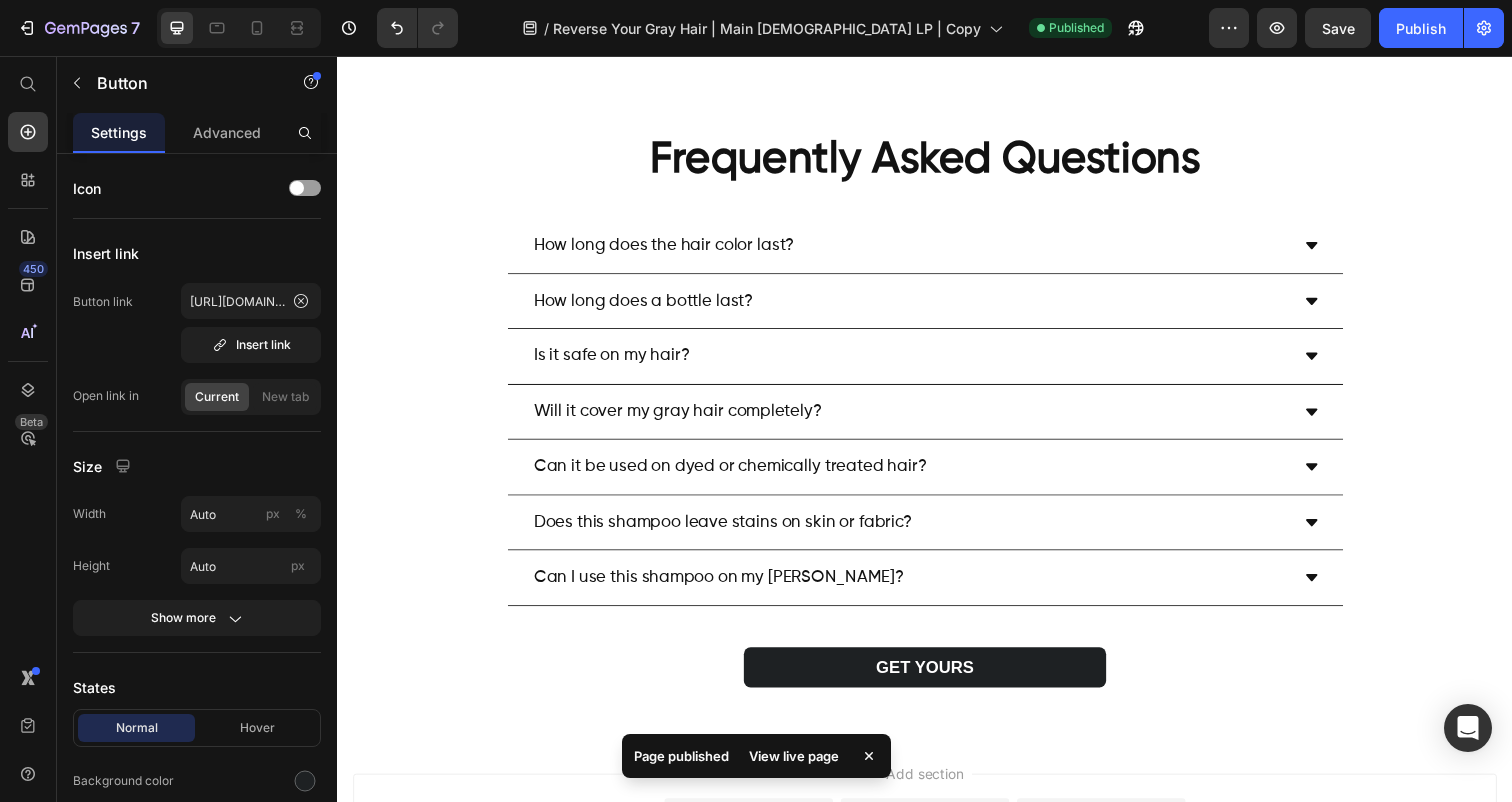 click on "👉CHECK AVAILABILITY Button" at bounding box center [937, -562] 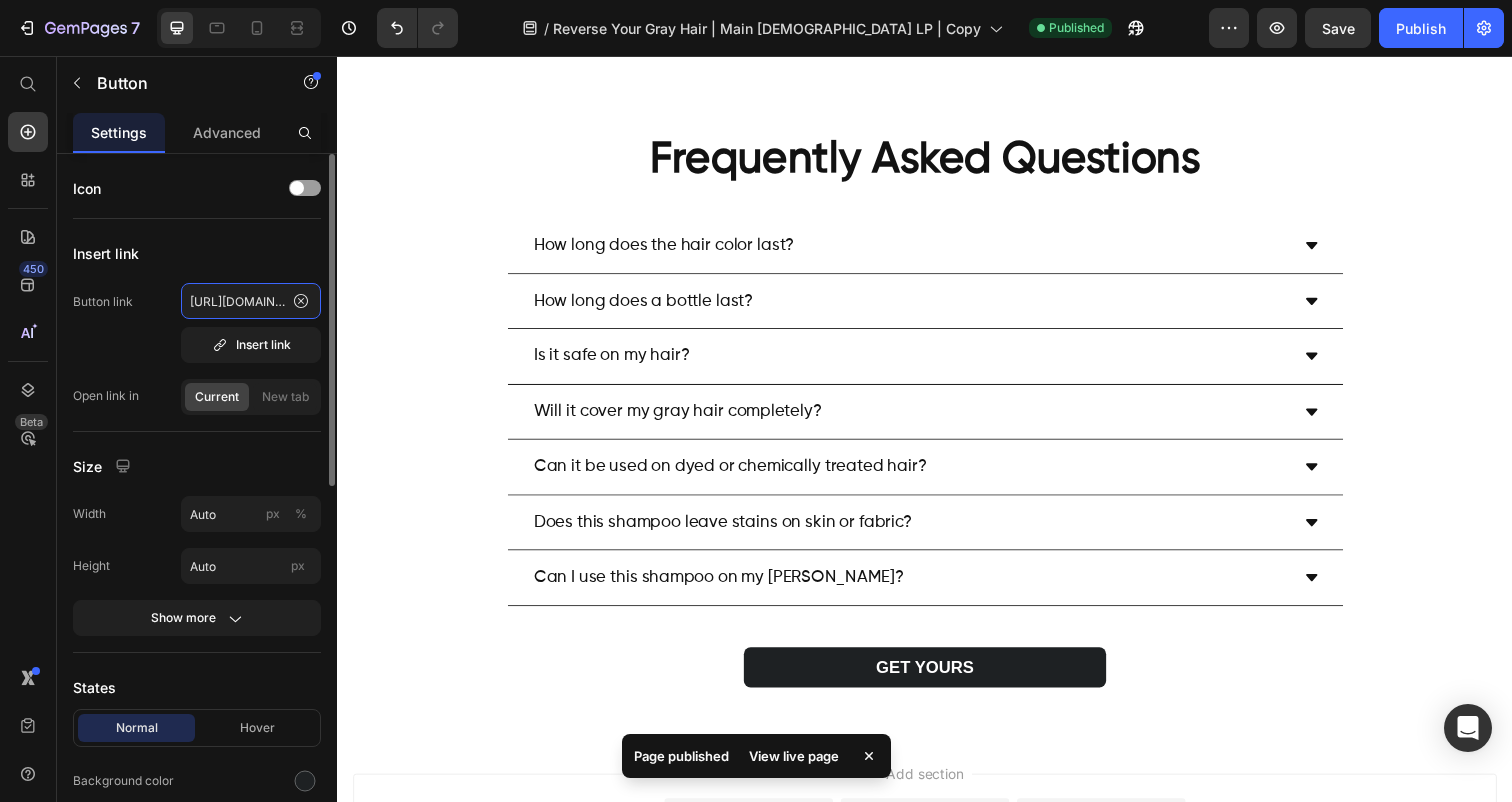 click on "https://polarhaircare.com/products/instant-dye-shampoo-for-men" 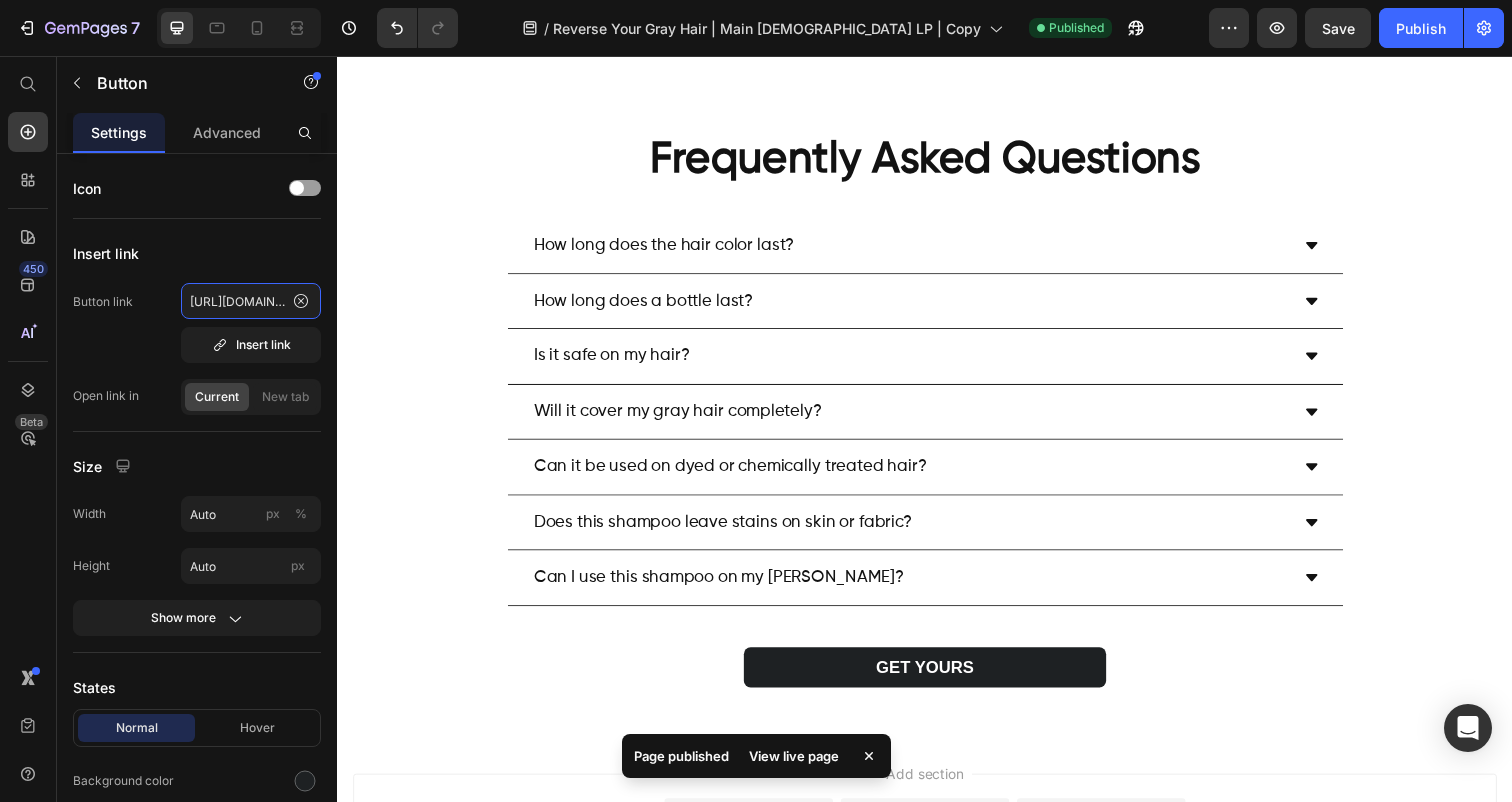 scroll, scrollTop: 0, scrollLeft: 278, axis: horizontal 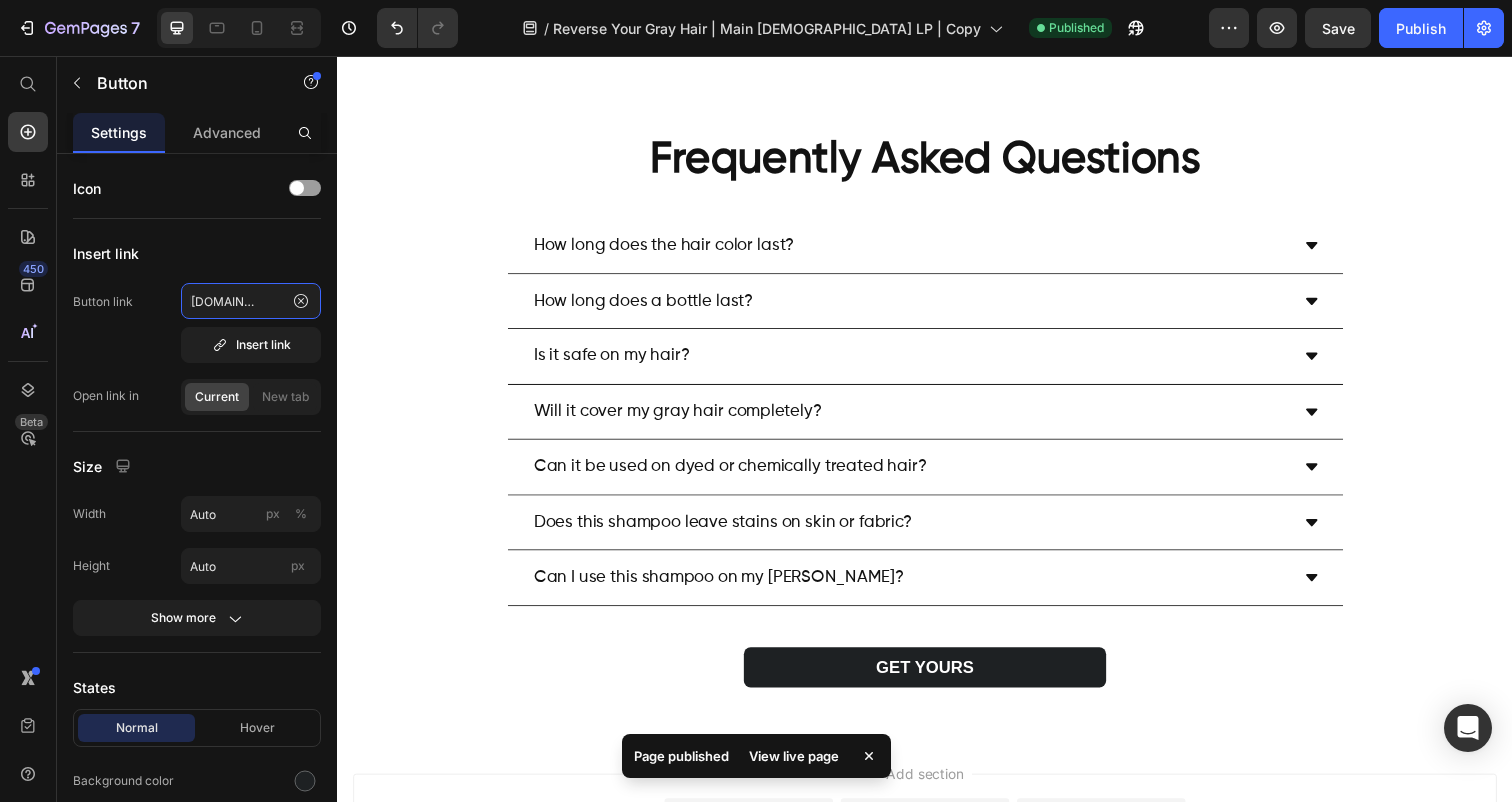 drag, startPoint x: 553, startPoint y: 355, endPoint x: 350, endPoint y: 311, distance: 207.71375 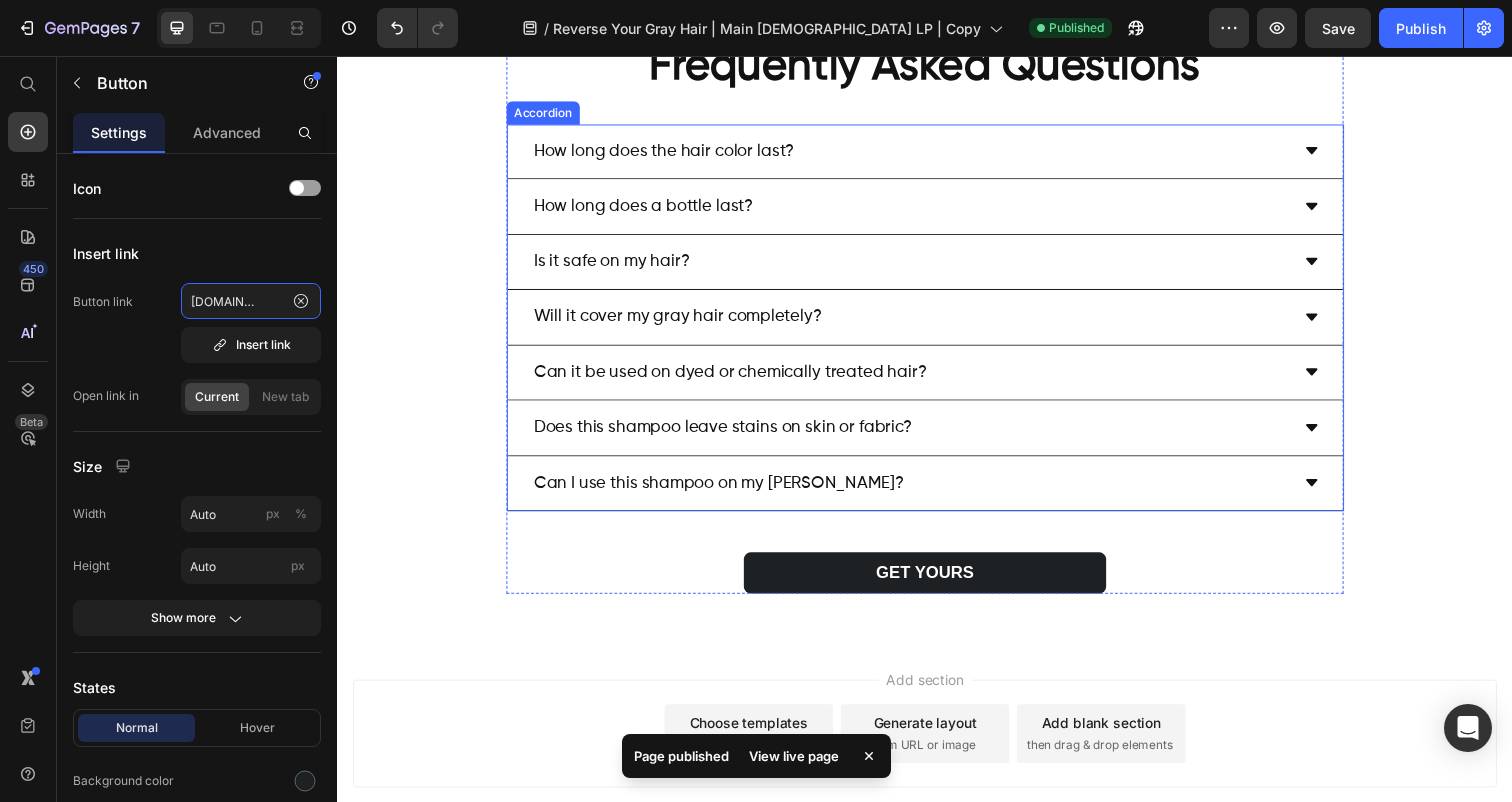 scroll, scrollTop: 15171, scrollLeft: 0, axis: vertical 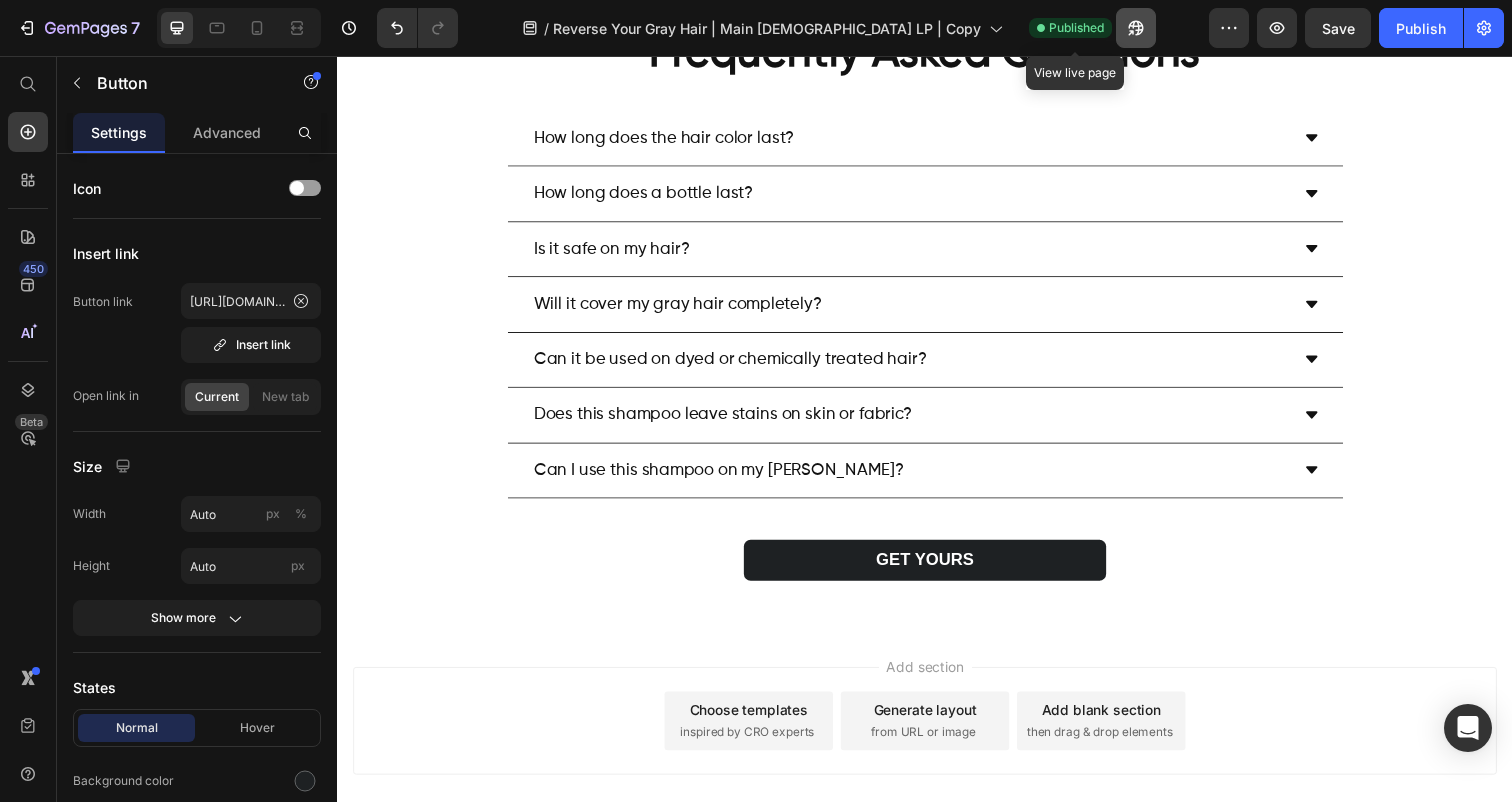 click 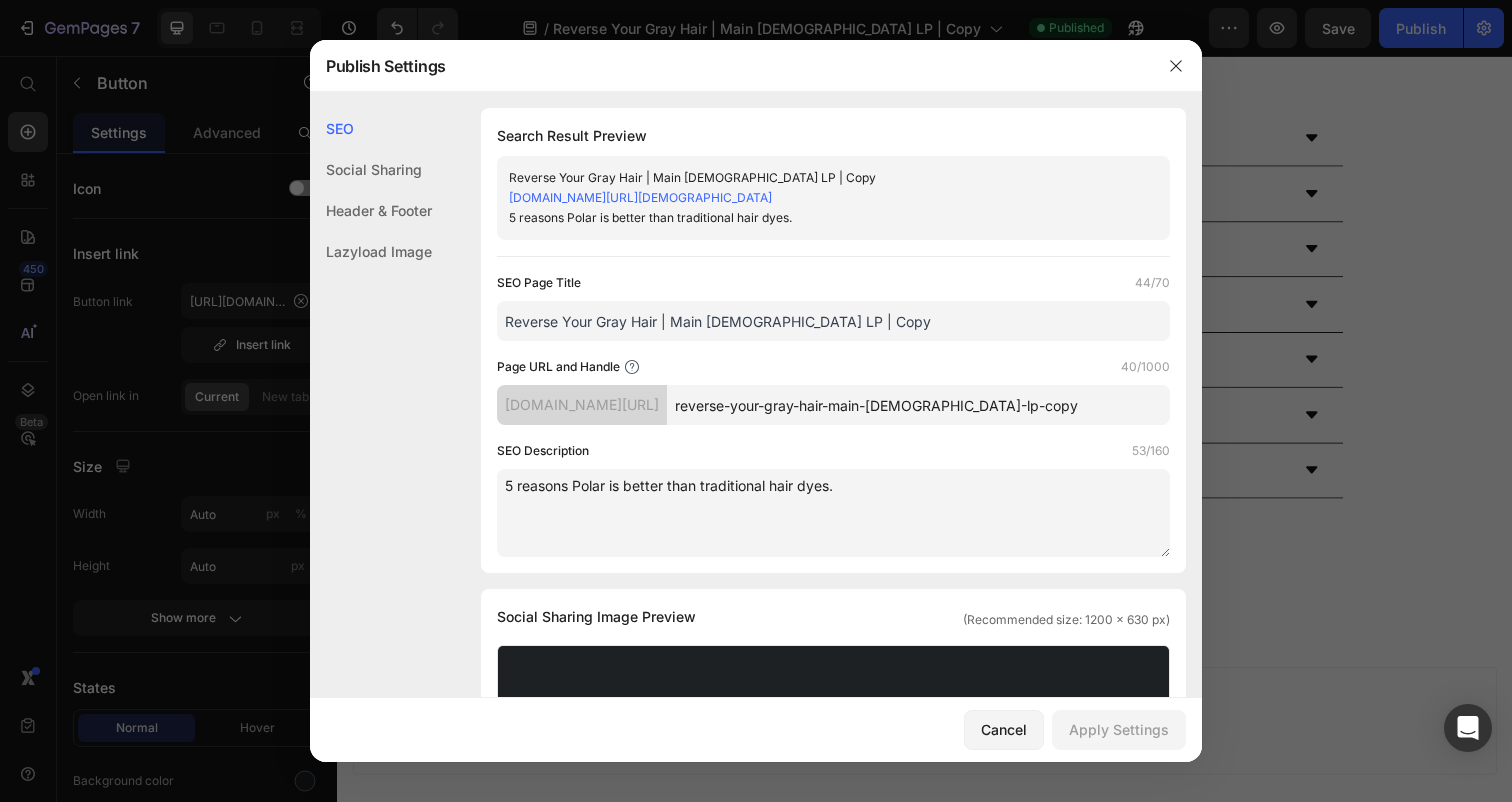 drag, startPoint x: 941, startPoint y: 402, endPoint x: 904, endPoint y: 406, distance: 37.215588 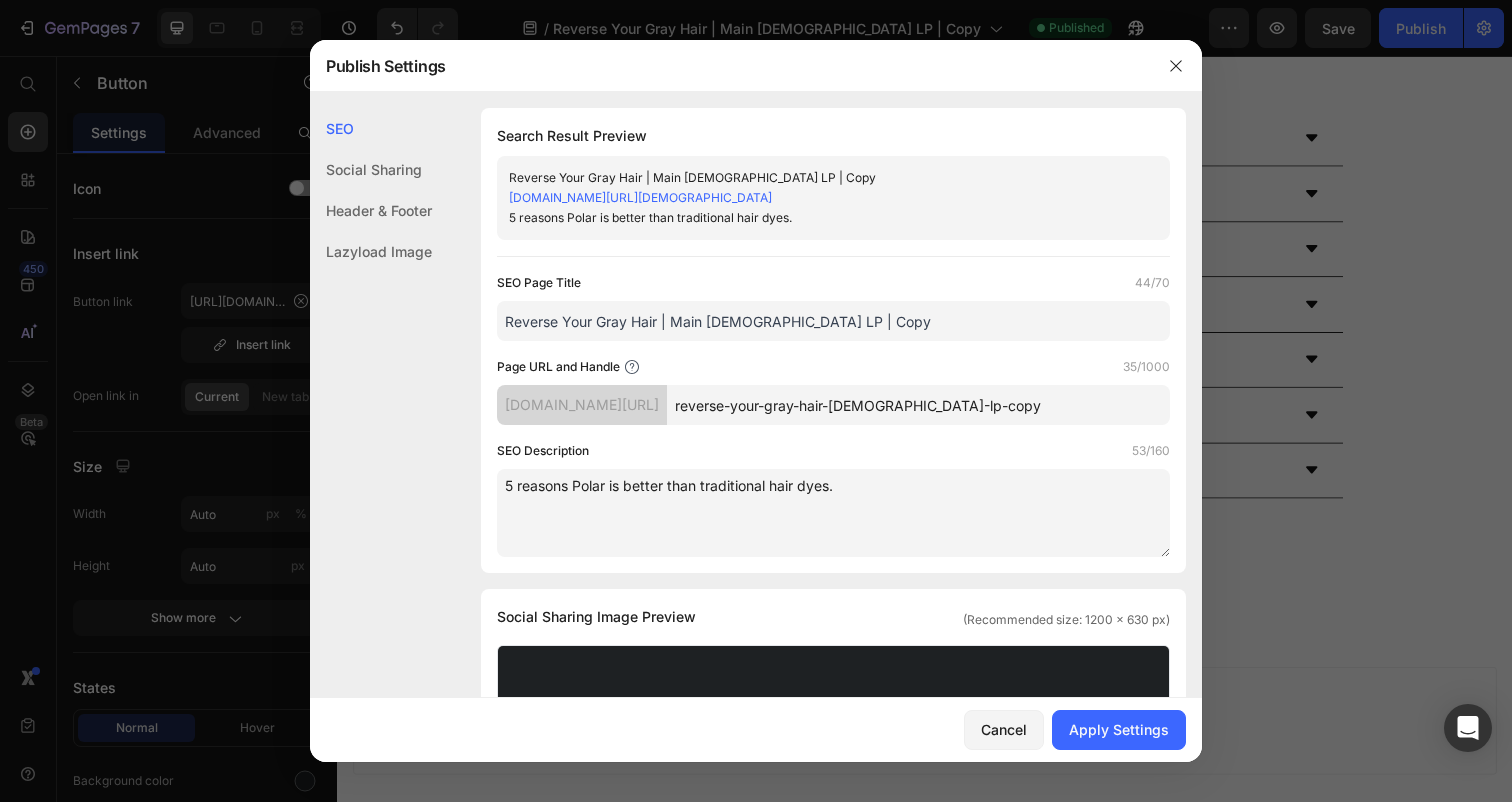 drag, startPoint x: 964, startPoint y: 408, endPoint x: 934, endPoint y: 408, distance: 30 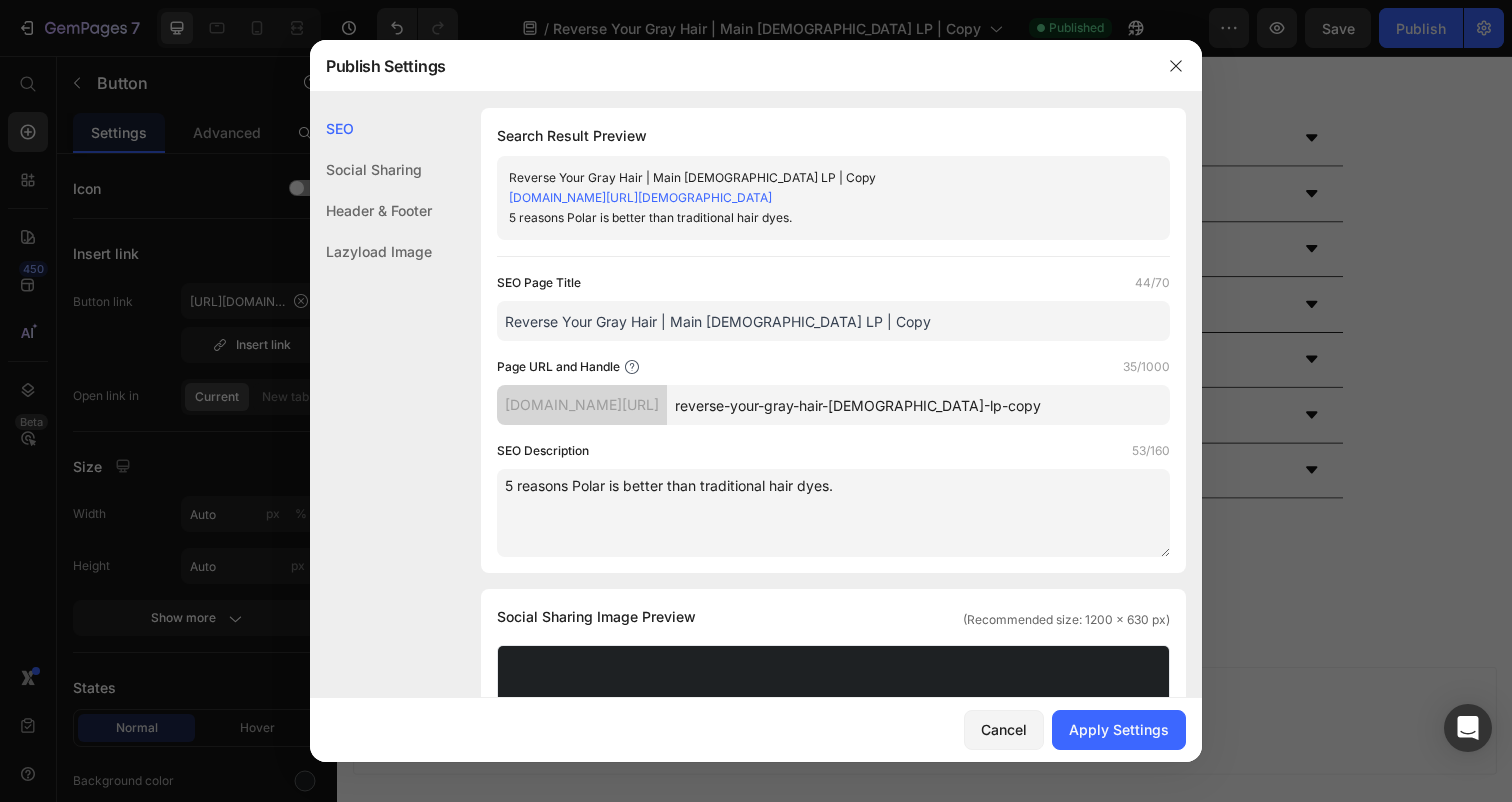 click on "reverse-your-gray-hair-male-lp-copy" at bounding box center [918, 405] 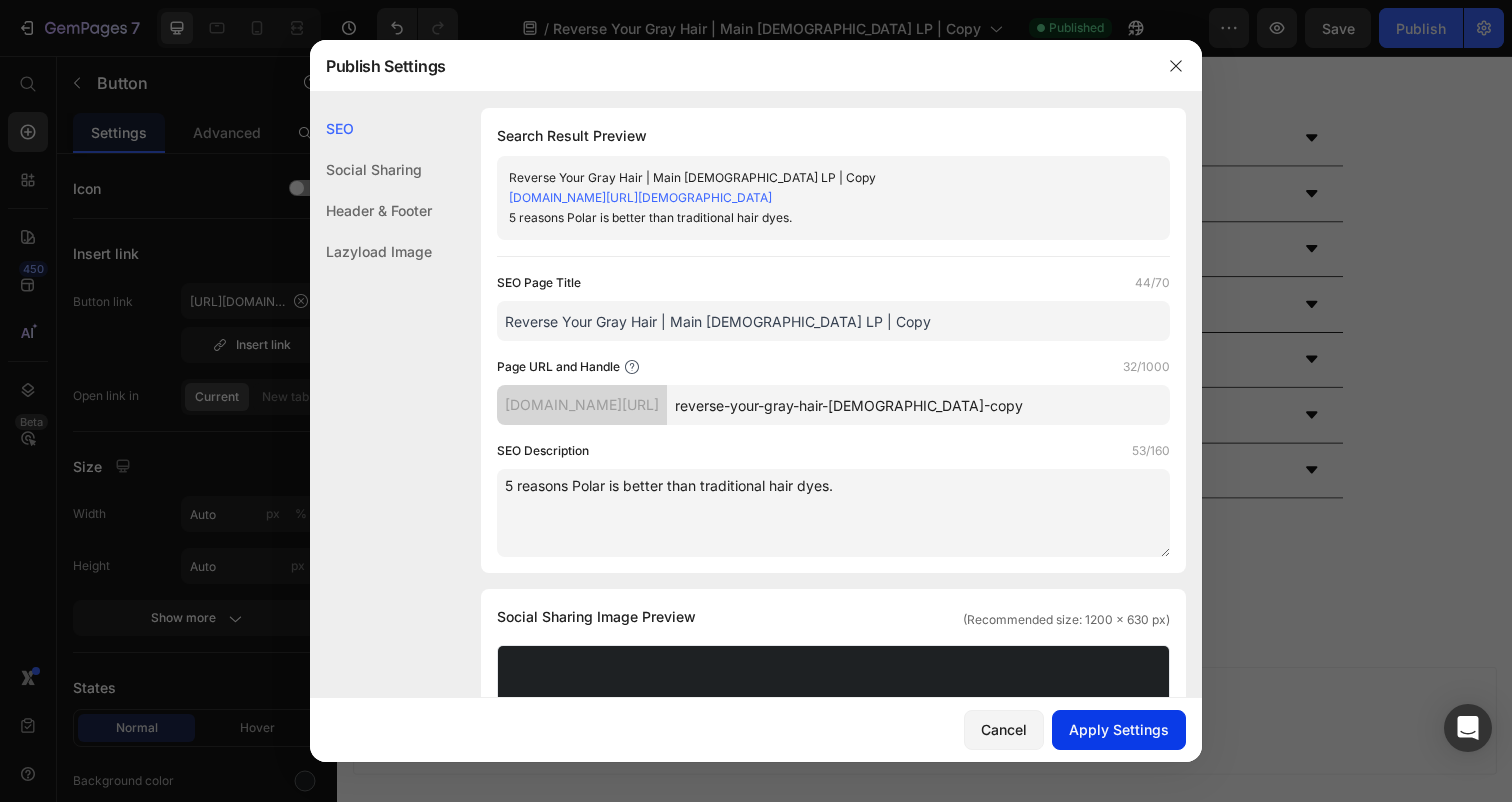 type on "reverse-your-gray-hair-male-copy" 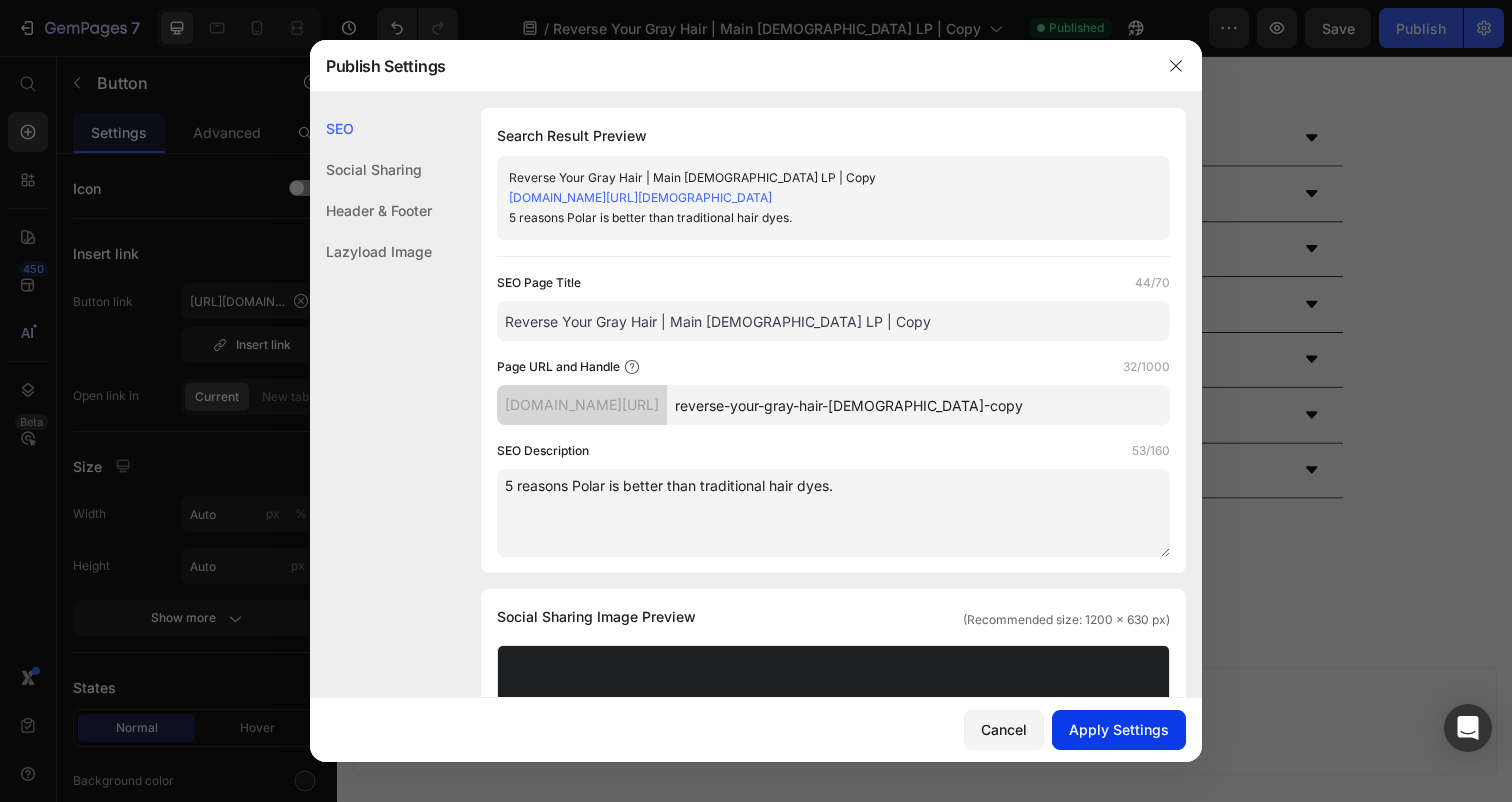click on "Apply Settings" 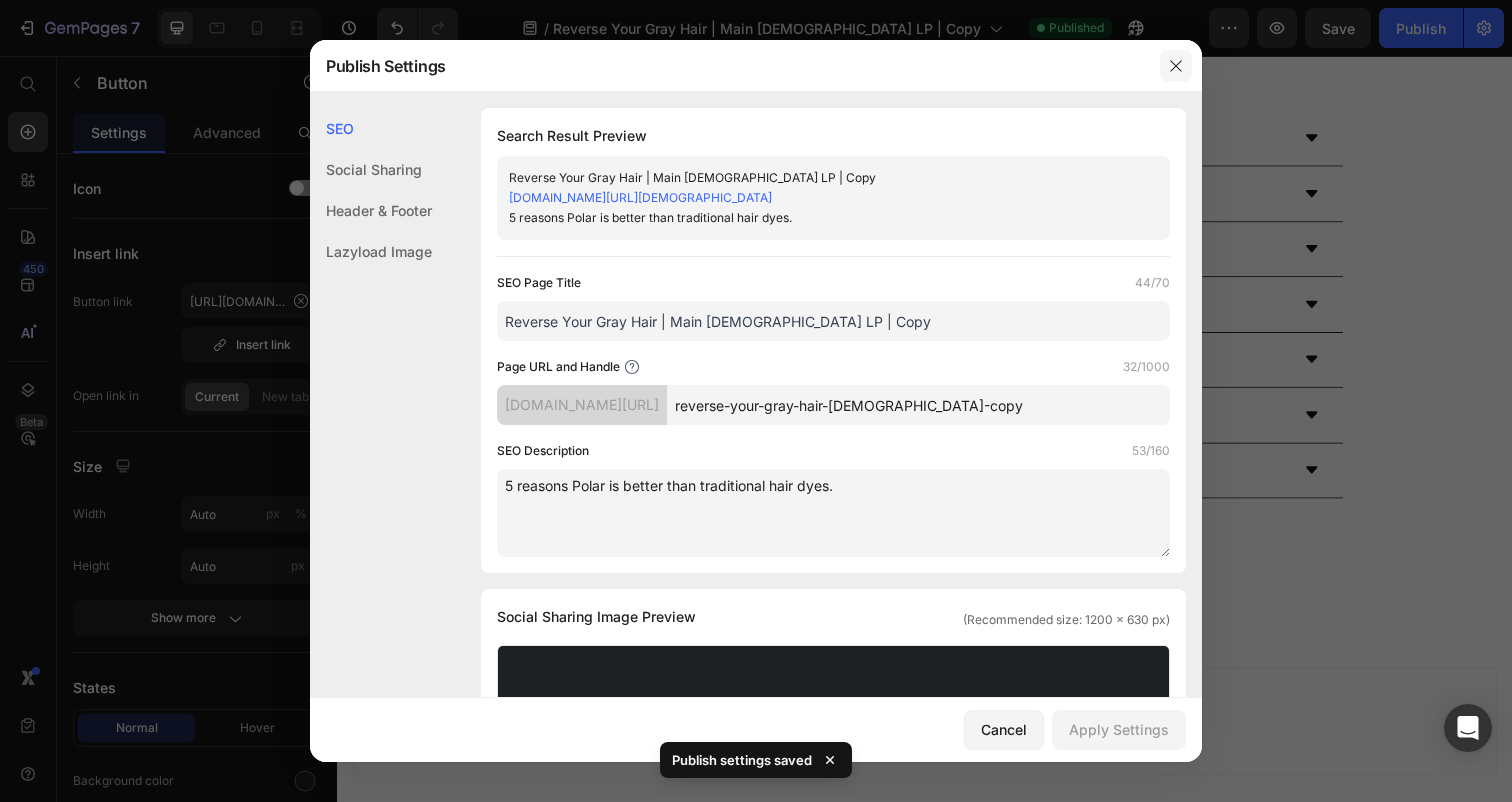 click 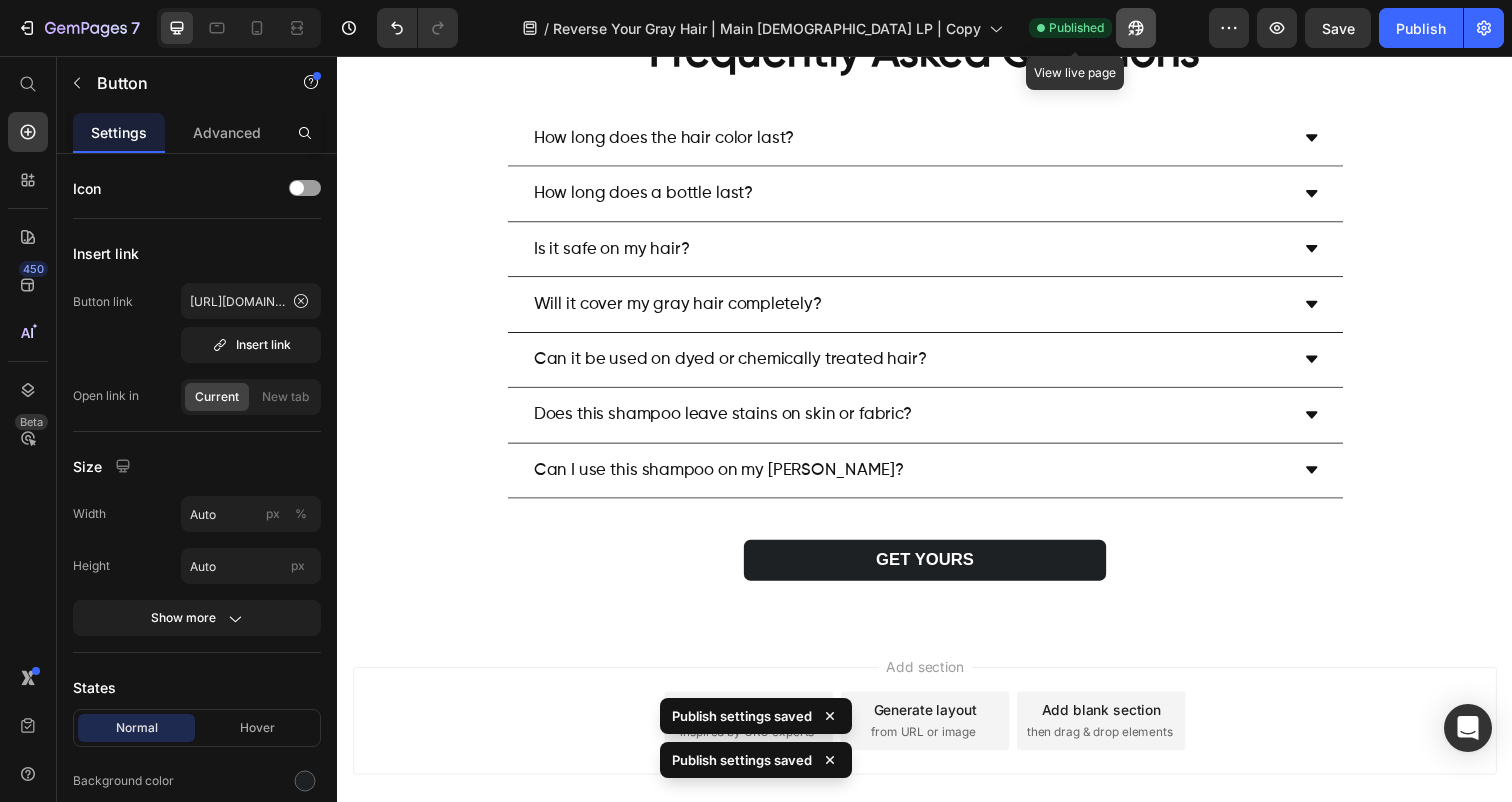 click 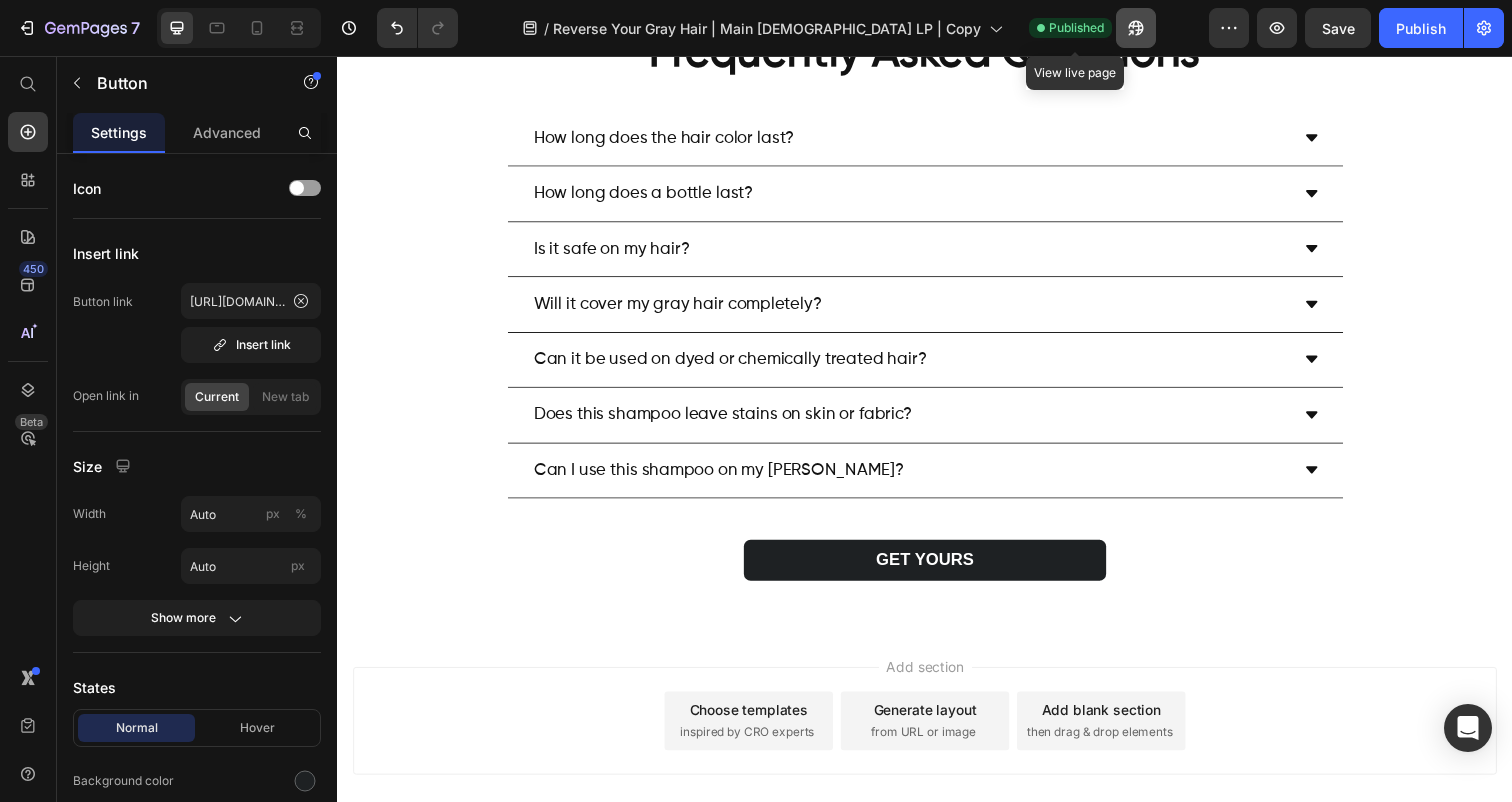 click 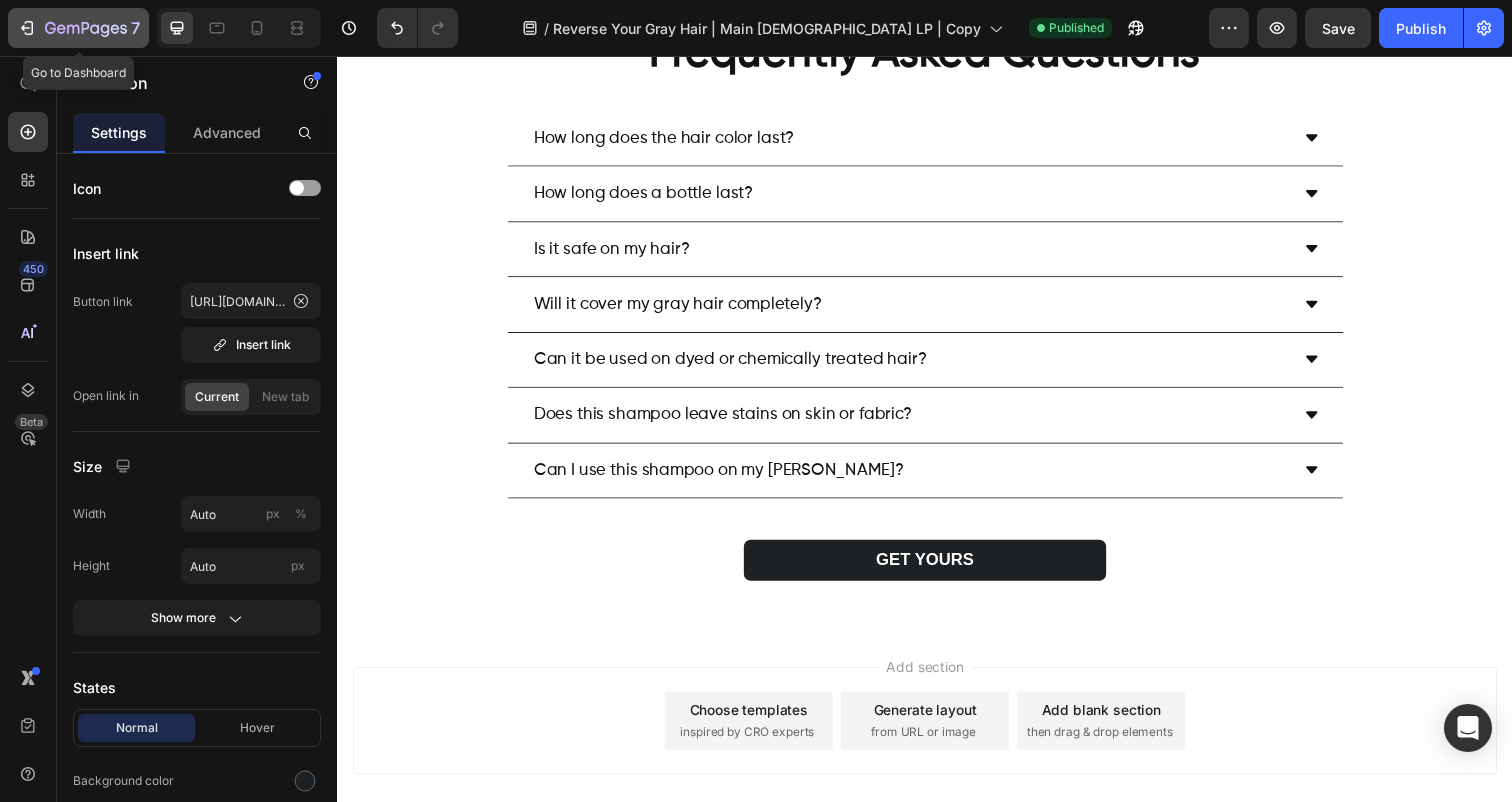click 